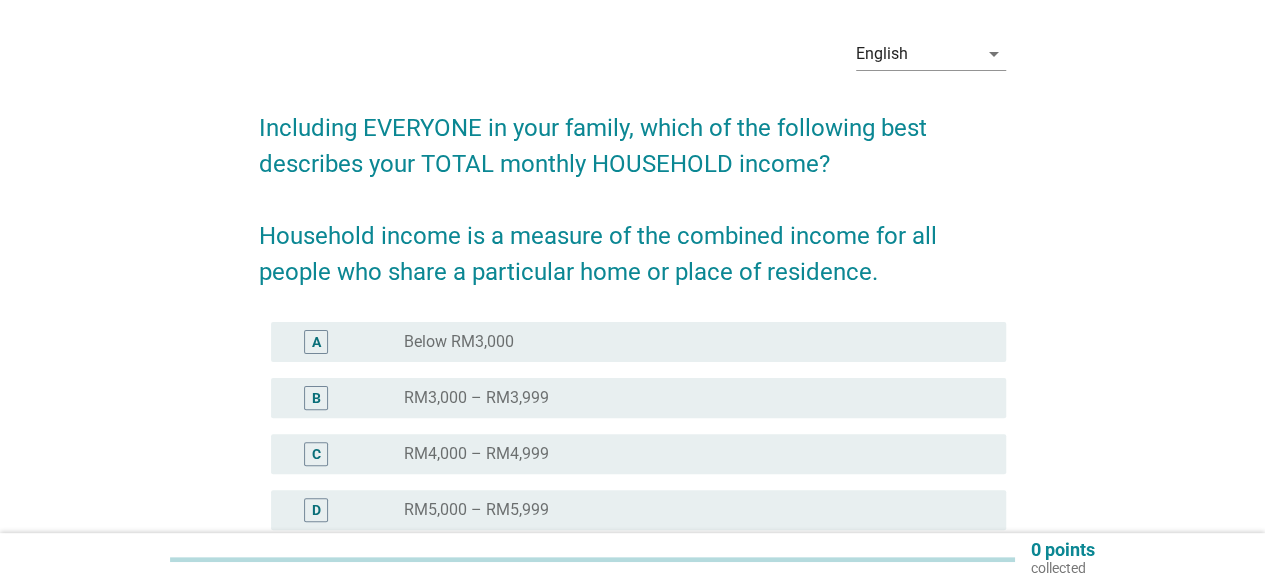 scroll, scrollTop: 100, scrollLeft: 0, axis: vertical 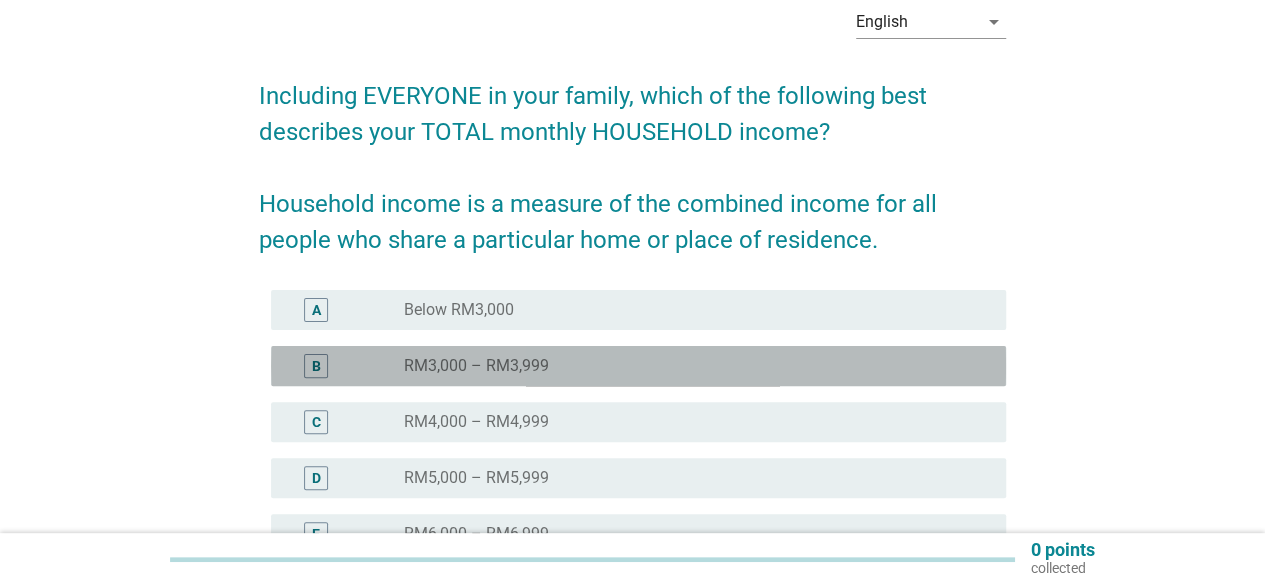 click on "B" at bounding box center (316, 366) 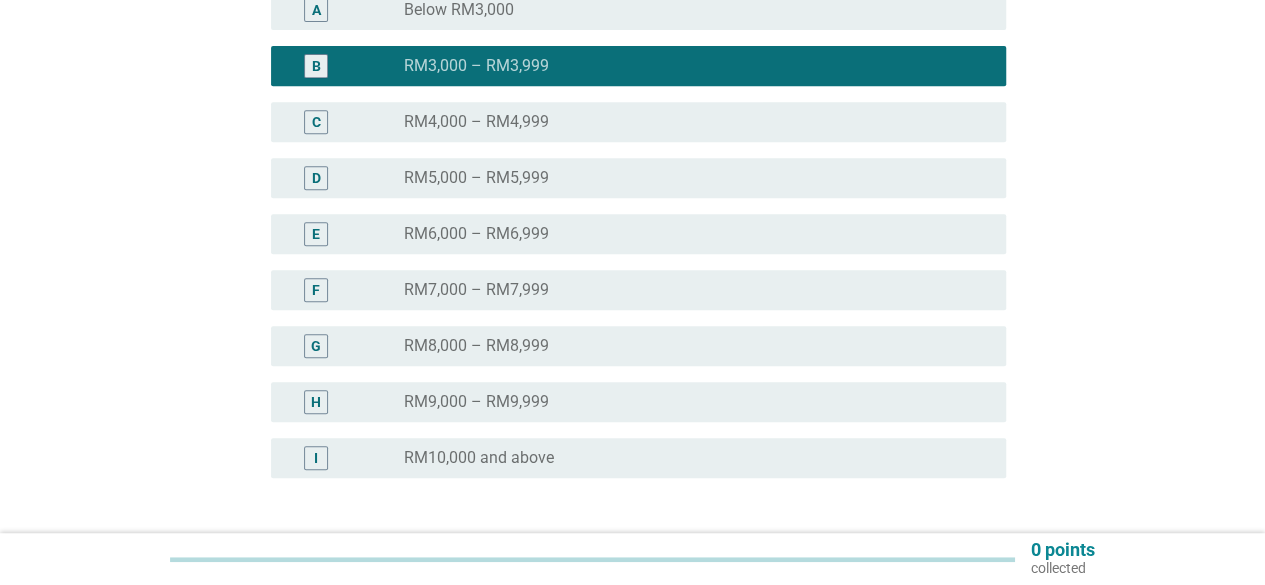scroll, scrollTop: 554, scrollLeft: 0, axis: vertical 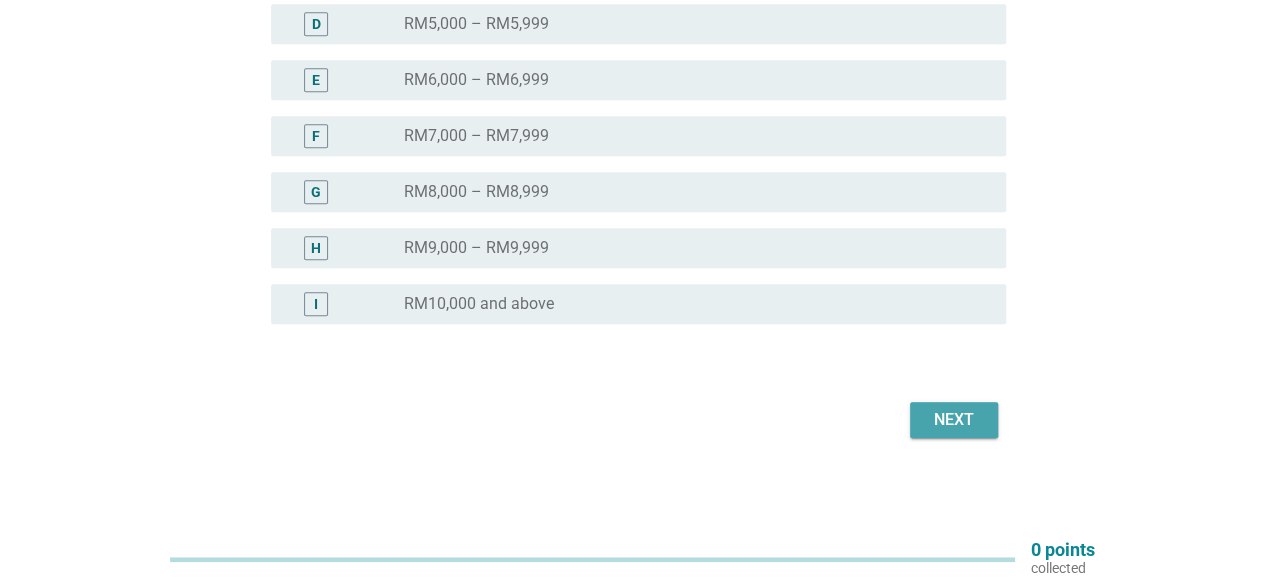 click on "Next" at bounding box center [954, 420] 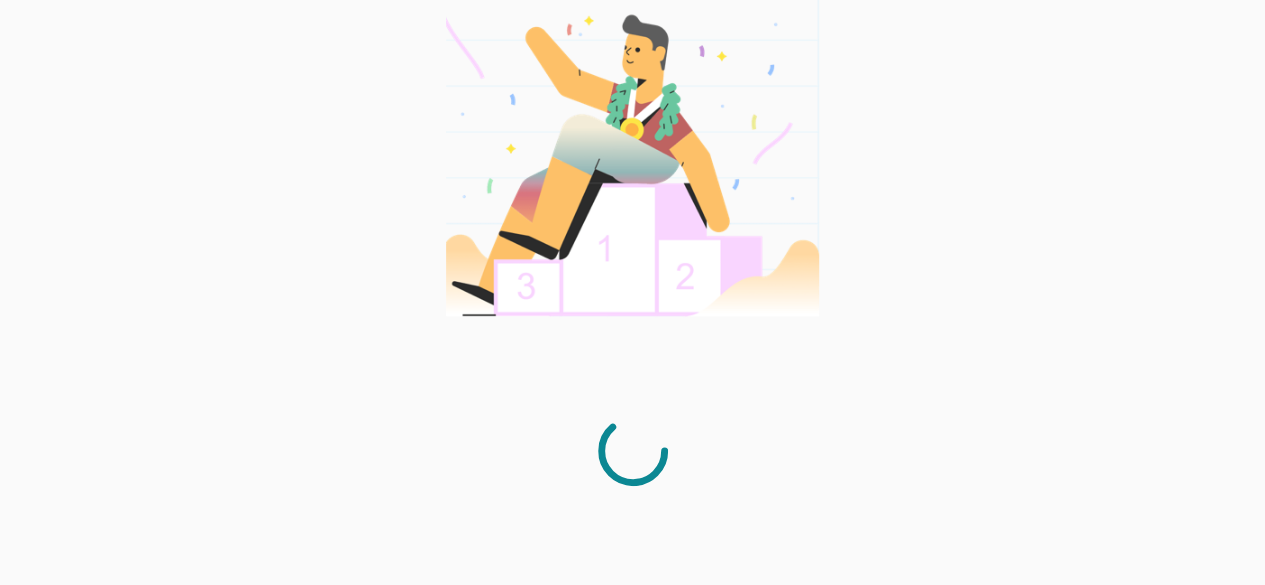 scroll, scrollTop: 0, scrollLeft: 0, axis: both 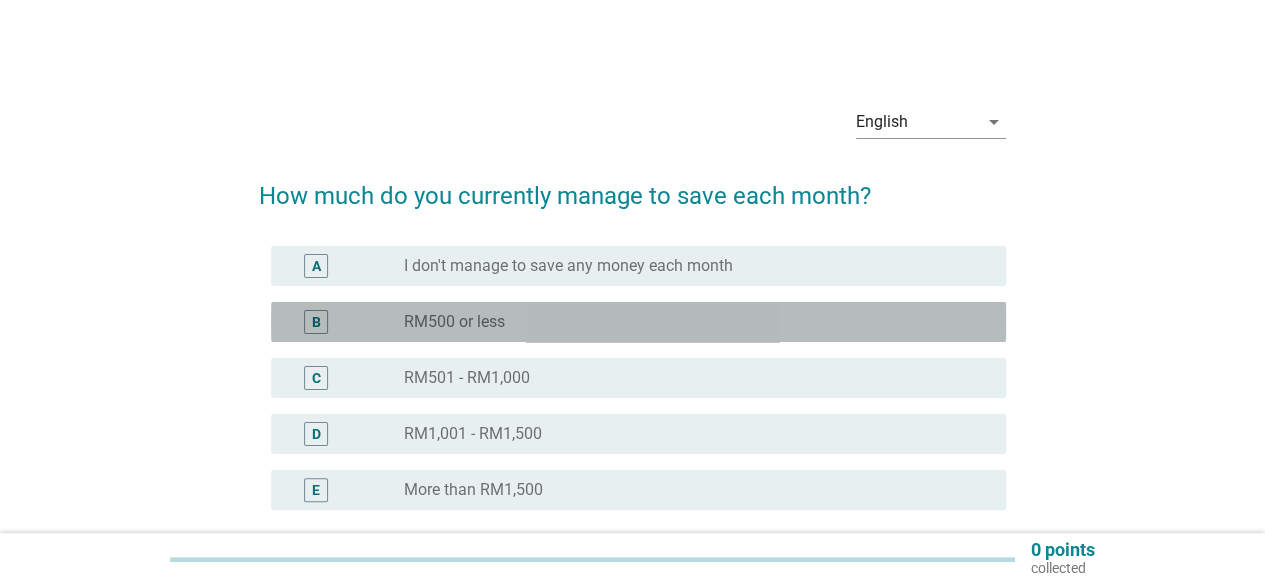 click on "B" at bounding box center [316, 322] 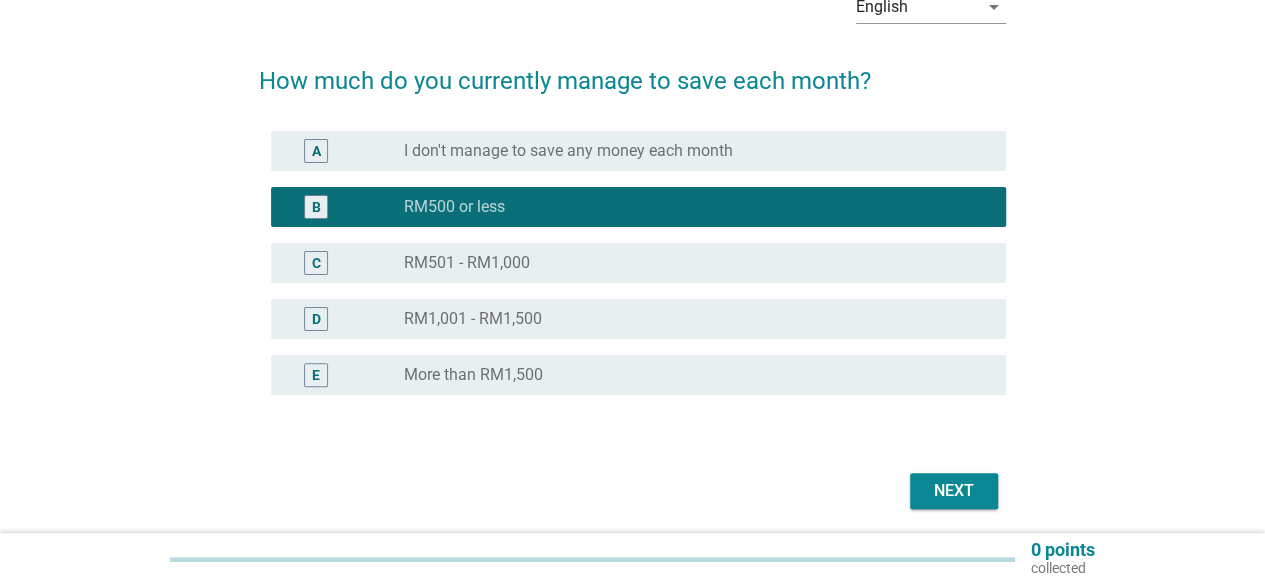 scroll, scrollTop: 186, scrollLeft: 0, axis: vertical 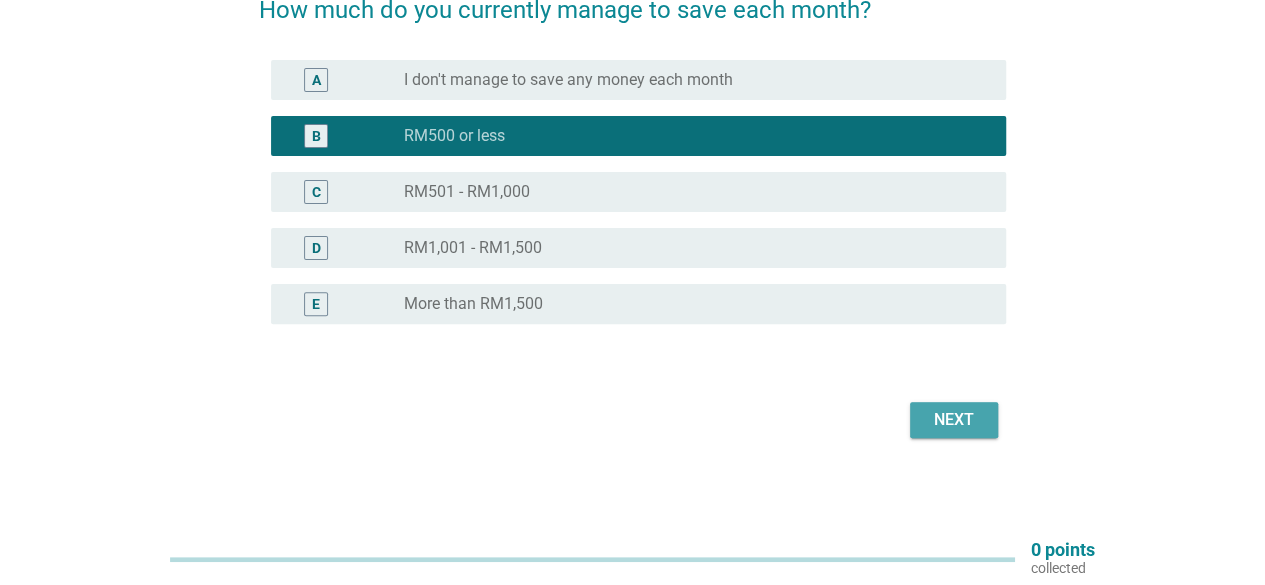 click on "Next" at bounding box center [954, 420] 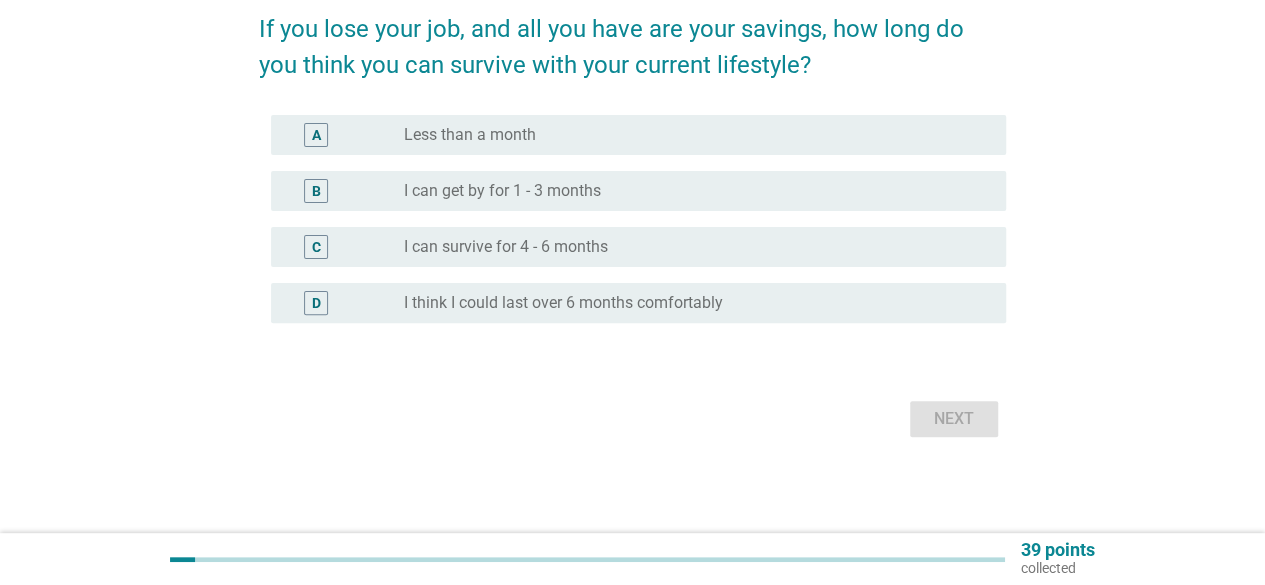 scroll, scrollTop: 0, scrollLeft: 0, axis: both 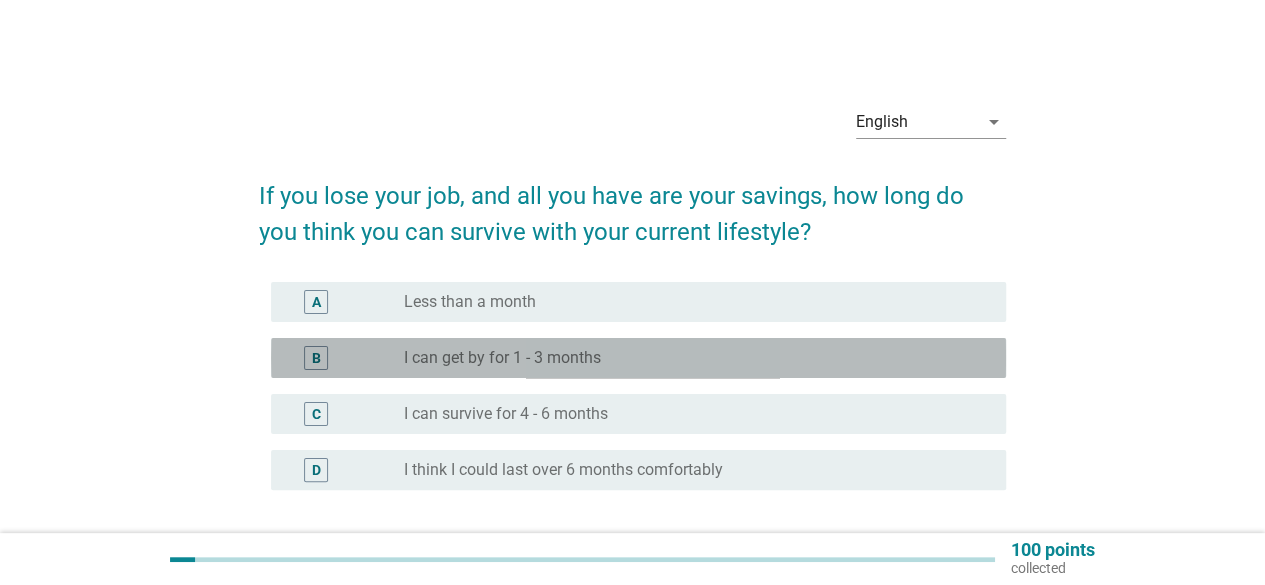 click on "B" at bounding box center (316, 358) 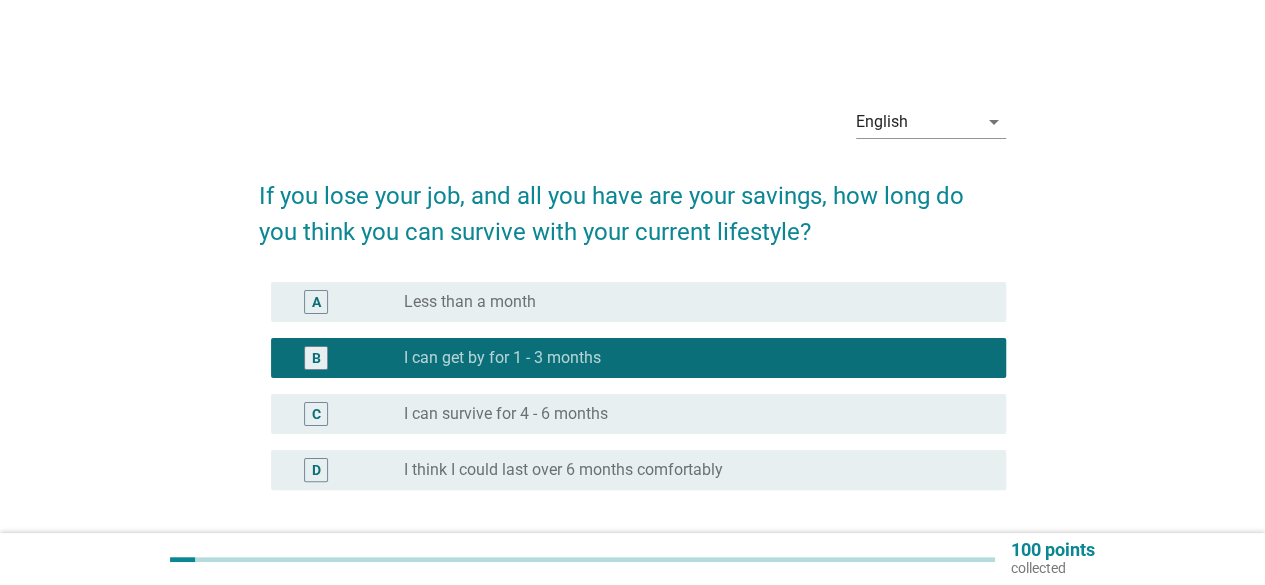 scroll, scrollTop: 166, scrollLeft: 0, axis: vertical 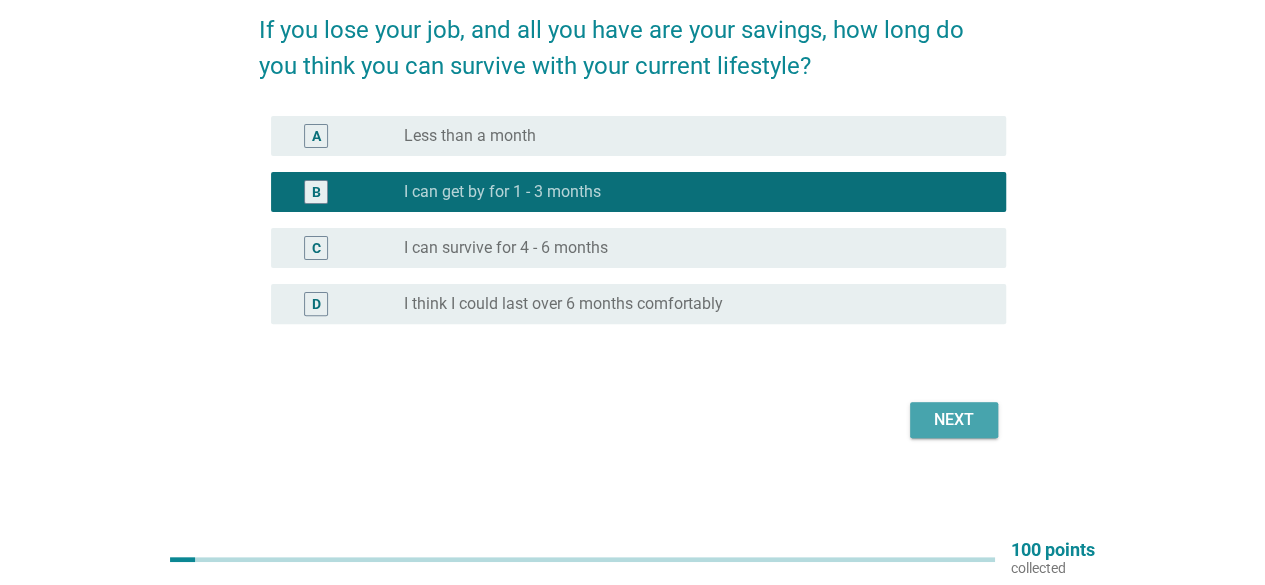 click on "Next" at bounding box center (954, 420) 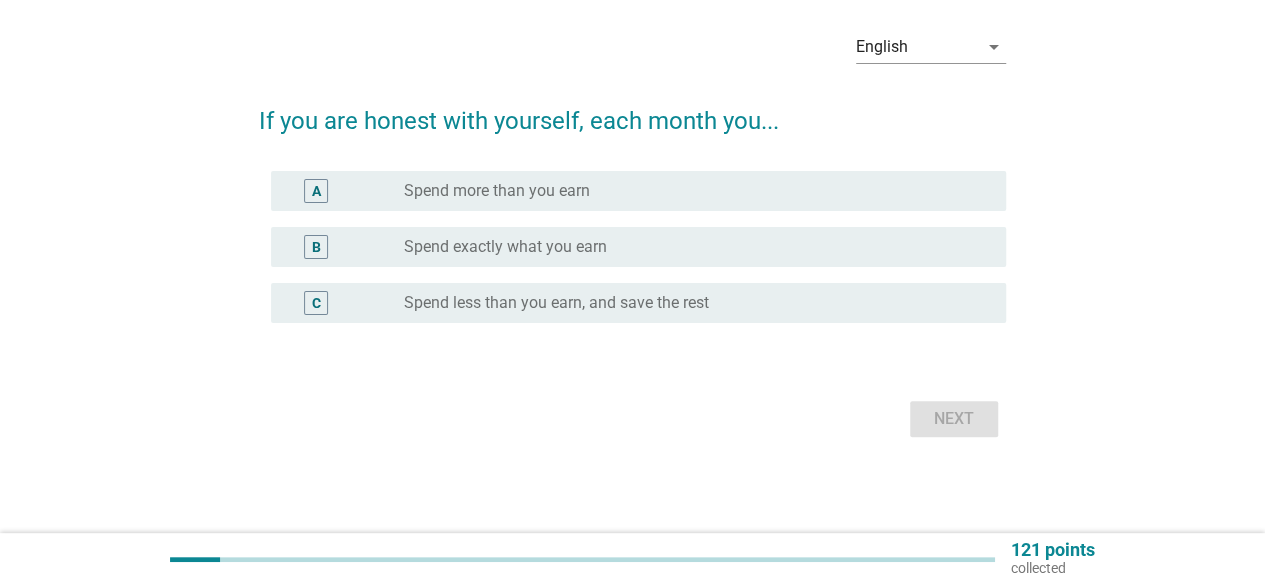 scroll, scrollTop: 0, scrollLeft: 0, axis: both 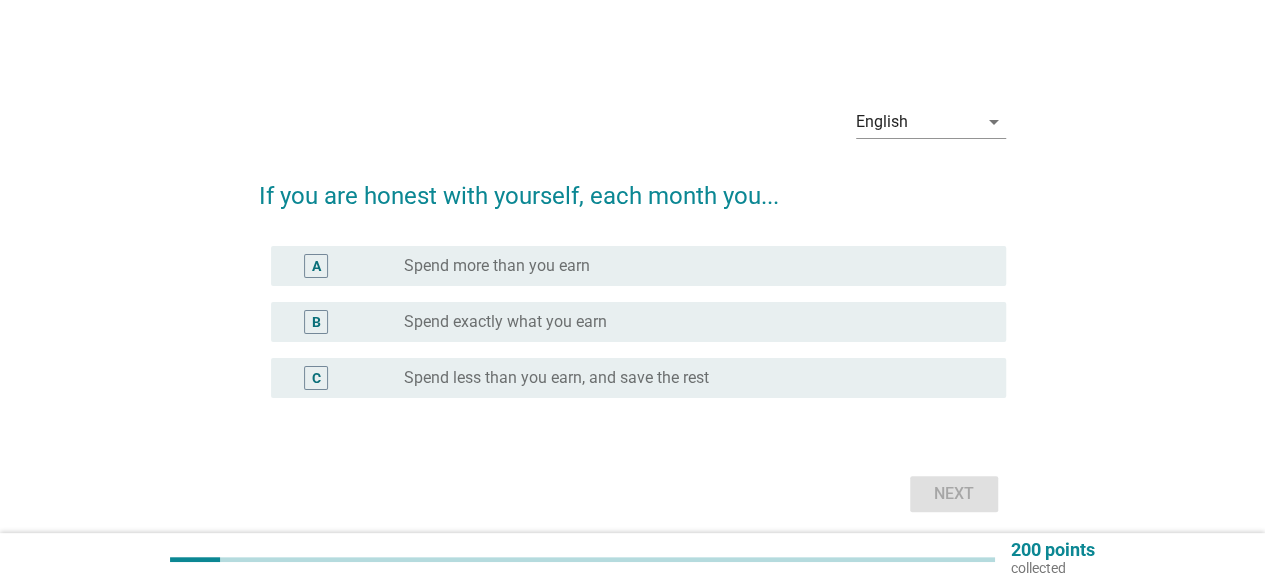 click on "B" at bounding box center (316, 322) 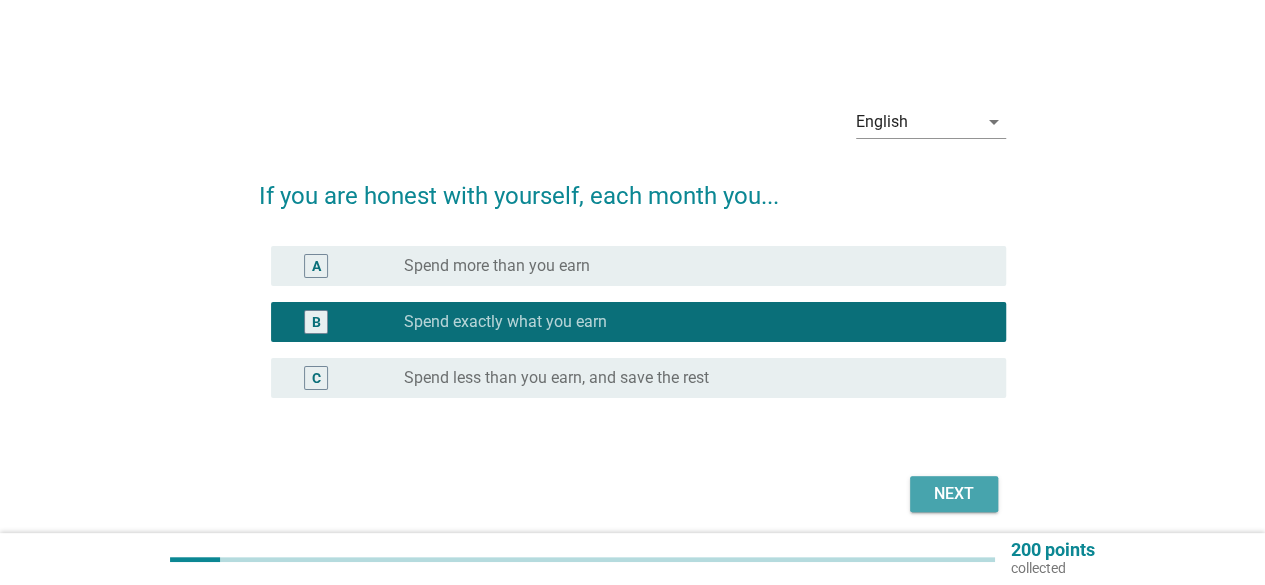click on "Next" at bounding box center [954, 494] 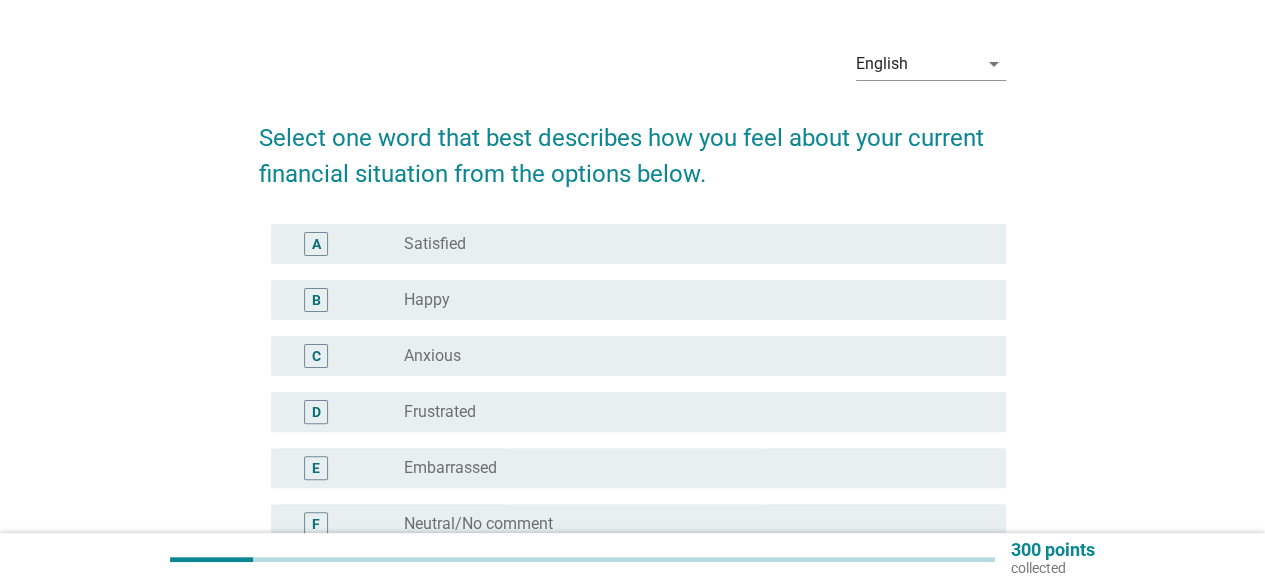 scroll, scrollTop: 100, scrollLeft: 0, axis: vertical 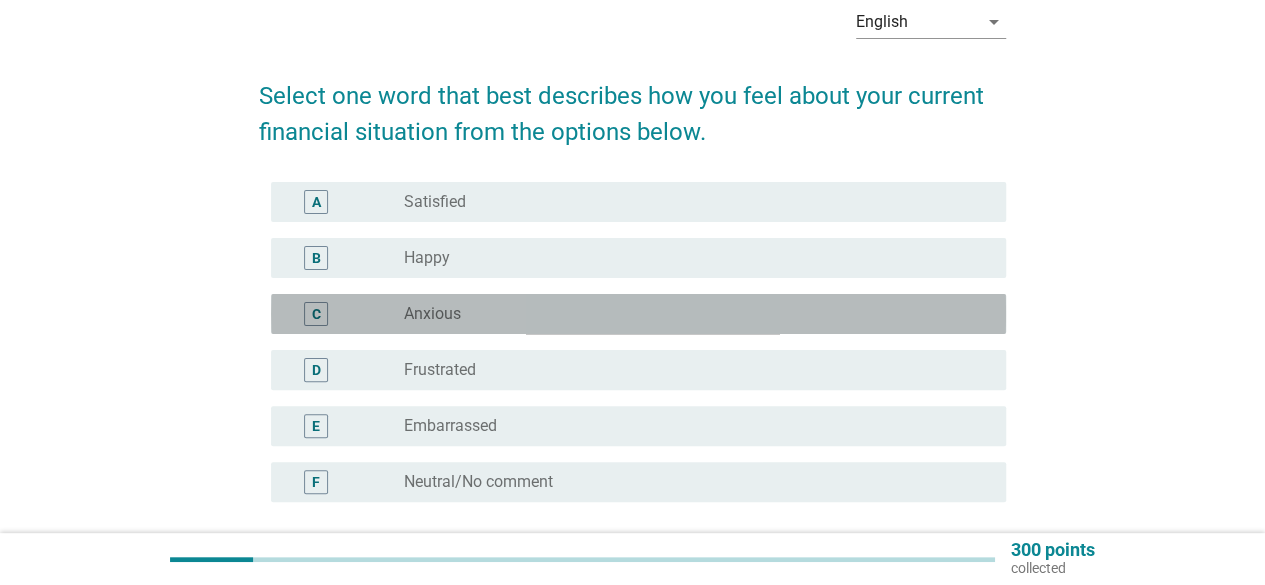 click on "C" at bounding box center (316, 314) 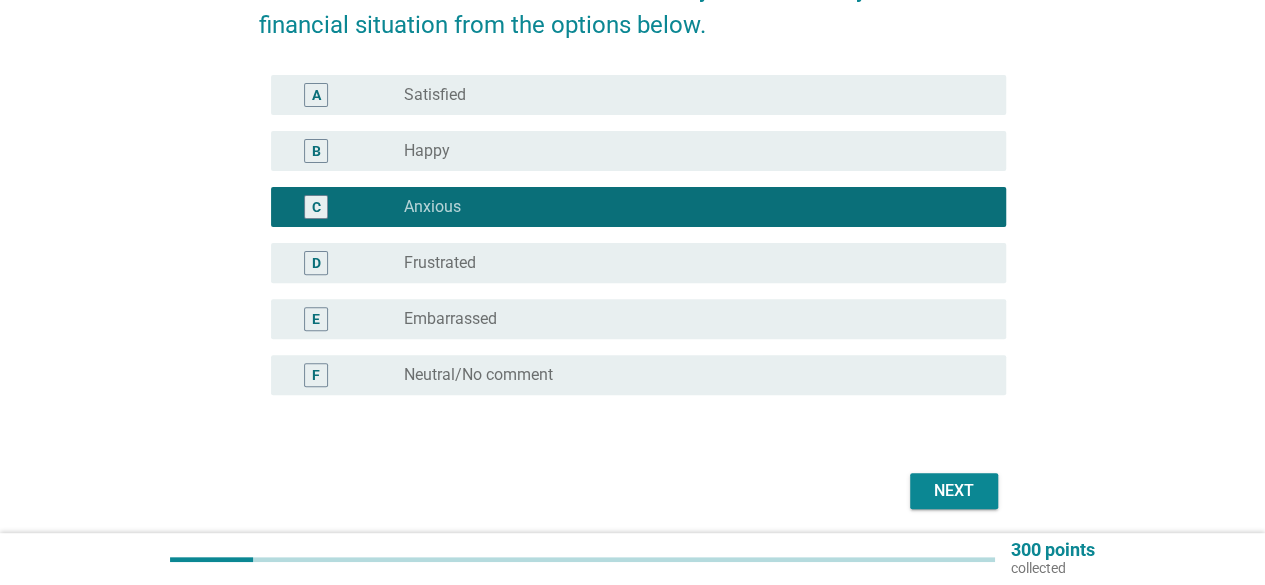 scroll, scrollTop: 278, scrollLeft: 0, axis: vertical 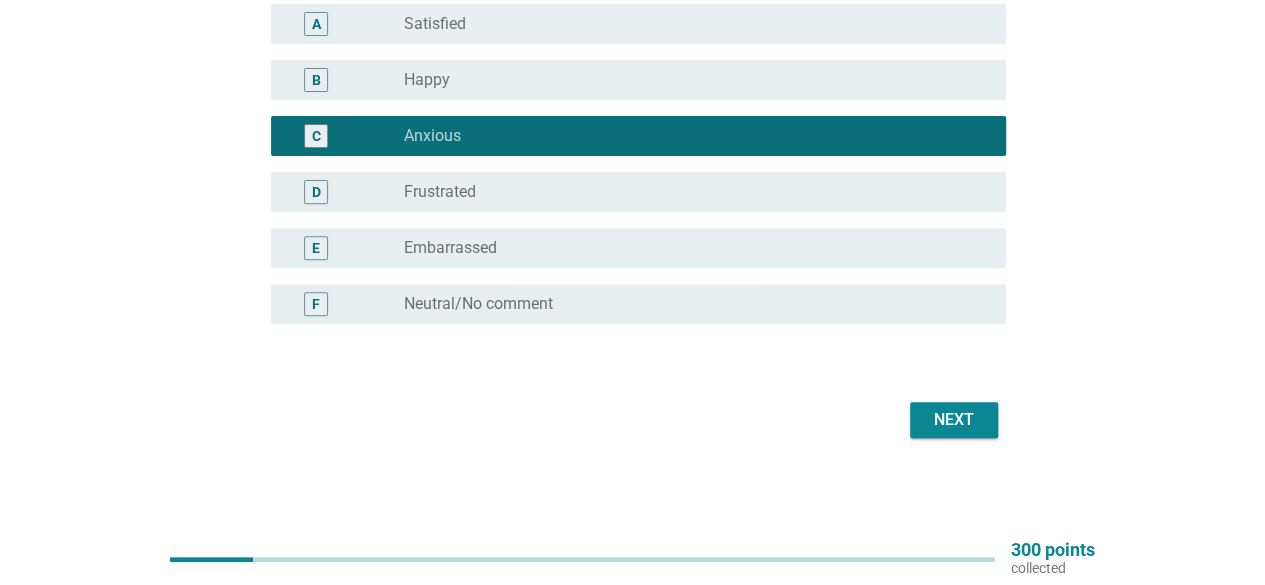 click on "Next" at bounding box center [954, 420] 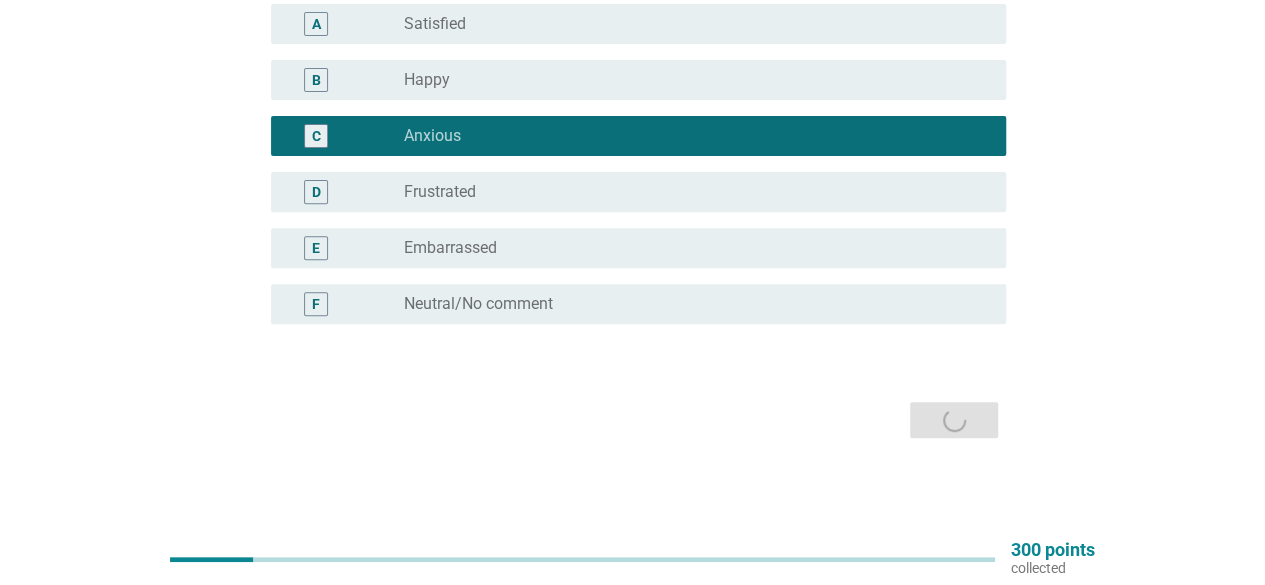 scroll, scrollTop: 0, scrollLeft: 0, axis: both 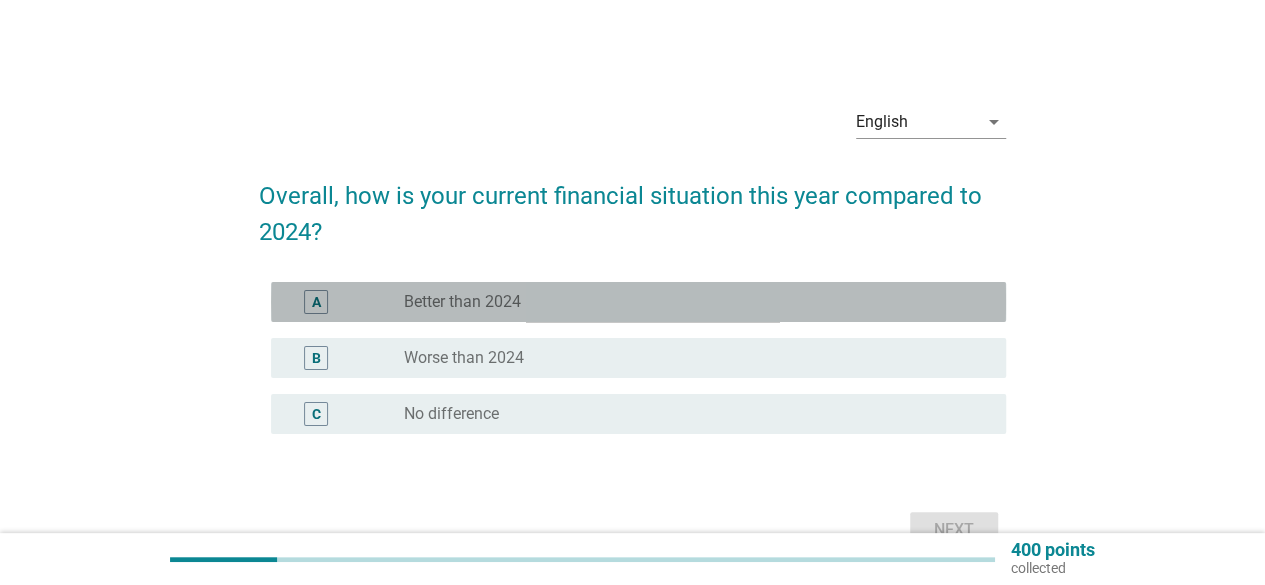 click on "A" at bounding box center (316, 302) 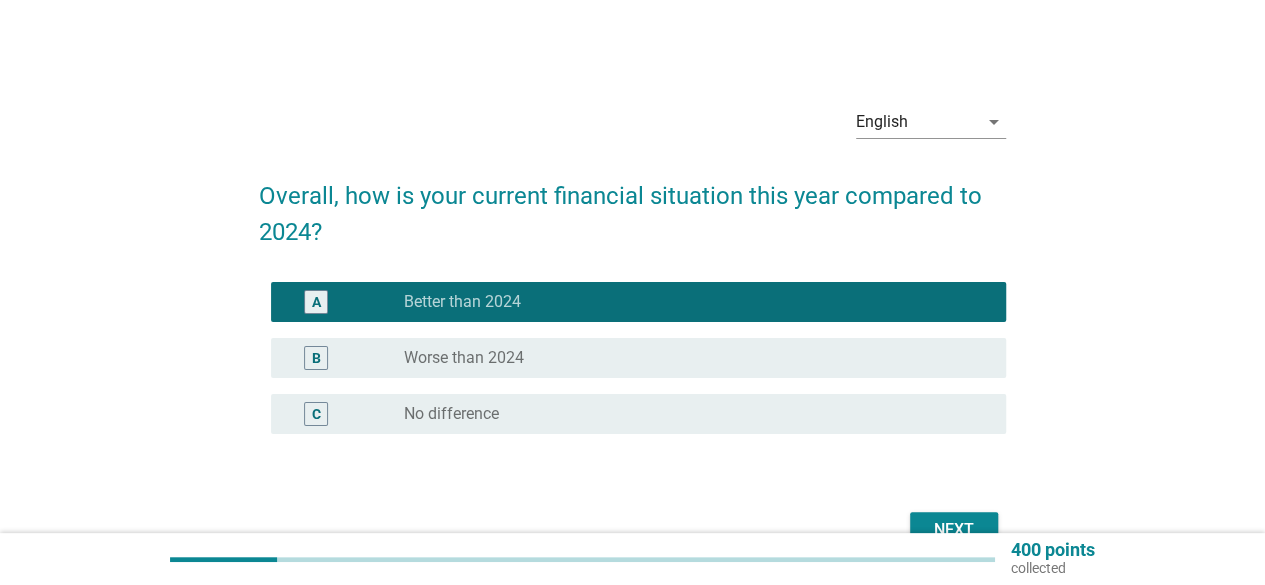click on "Next" at bounding box center [954, 530] 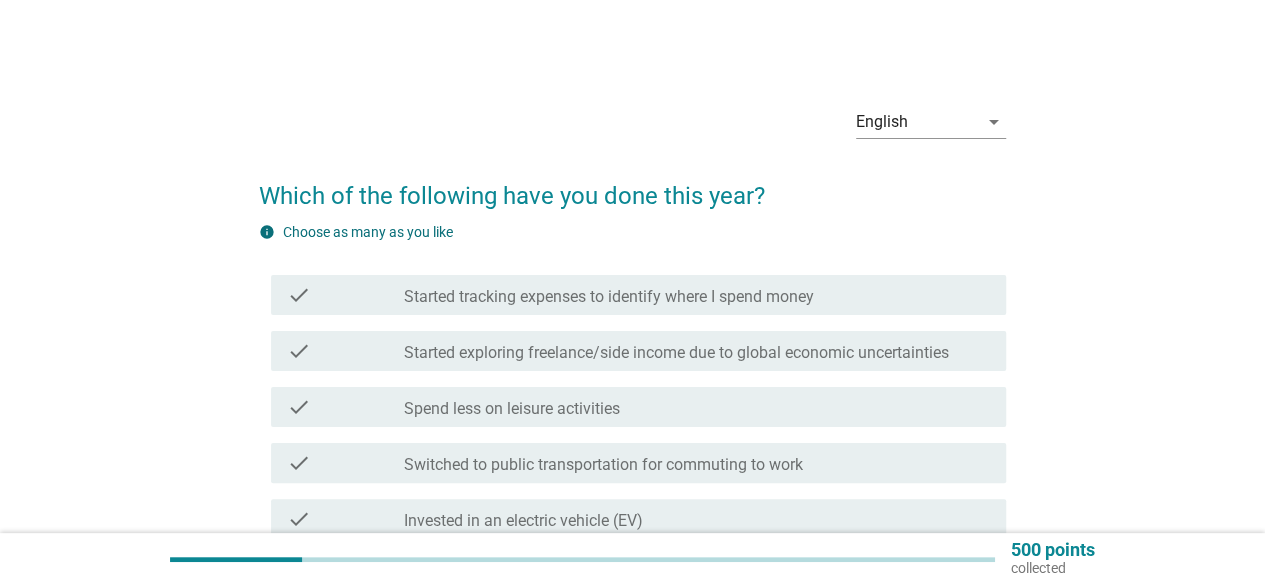 click on "check" at bounding box center [345, 295] 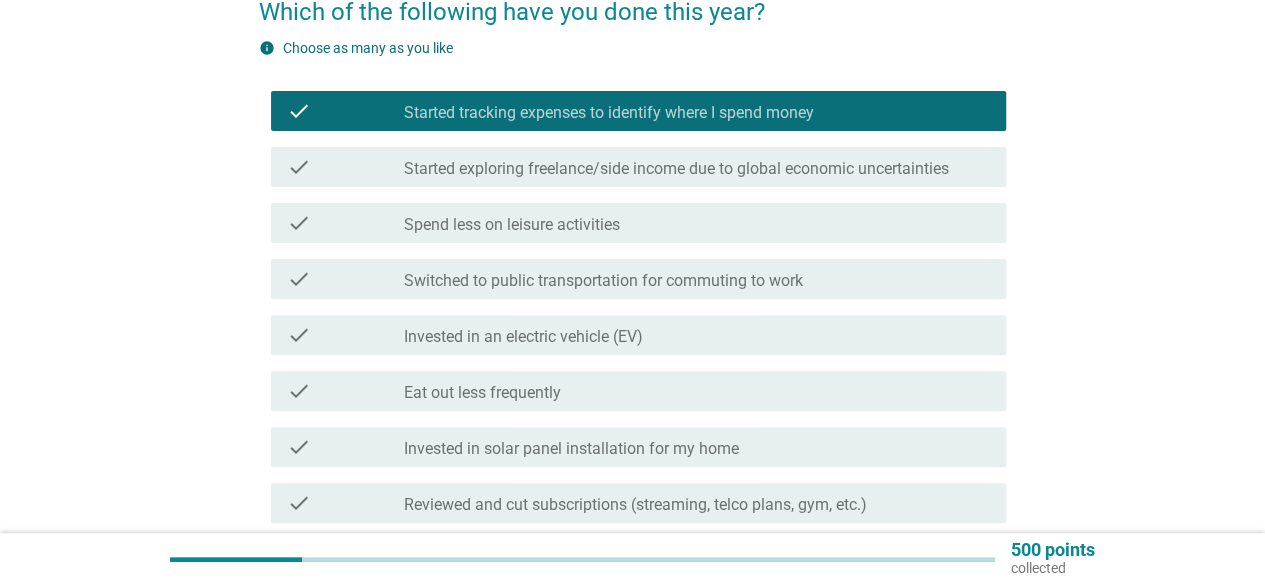 scroll, scrollTop: 200, scrollLeft: 0, axis: vertical 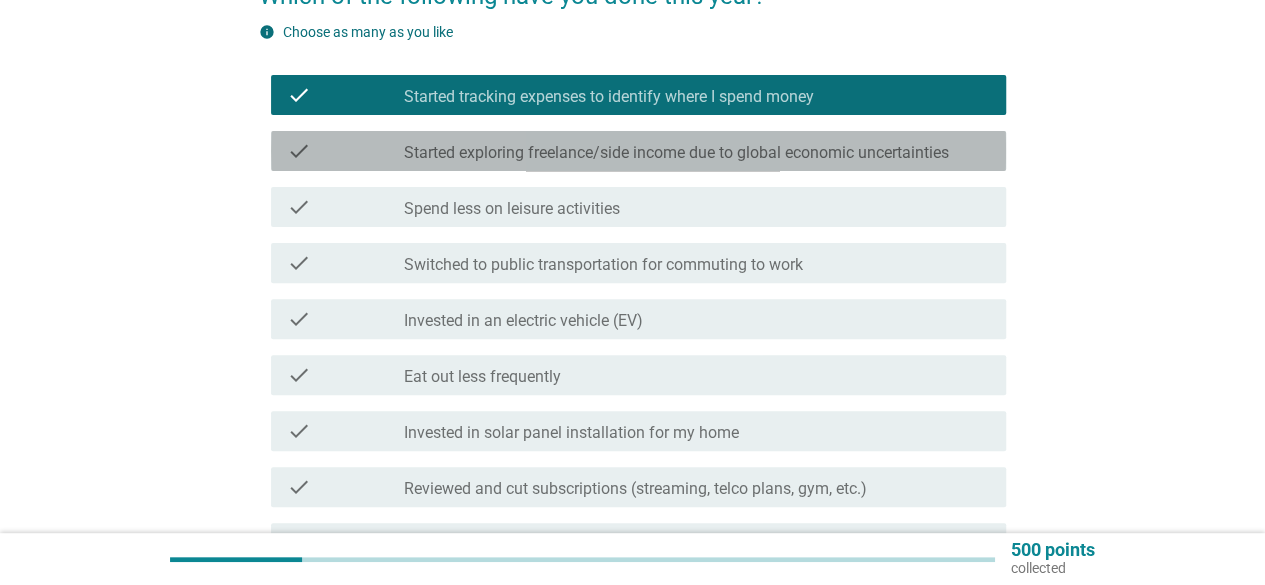 click on "check" at bounding box center (345, 151) 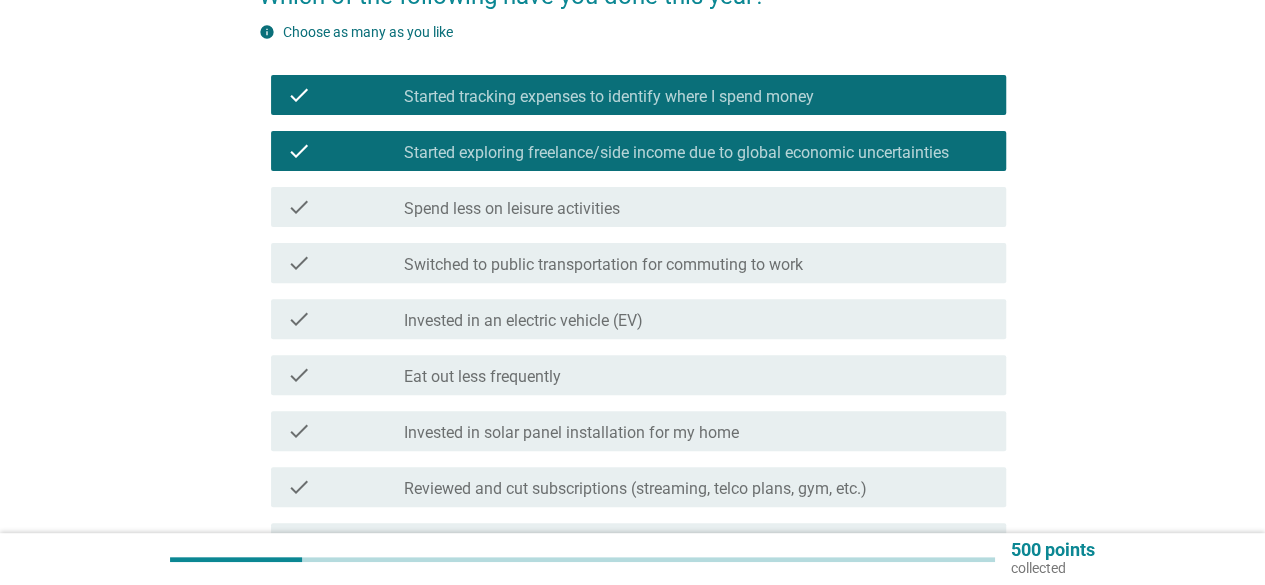 click on "check" at bounding box center [345, 207] 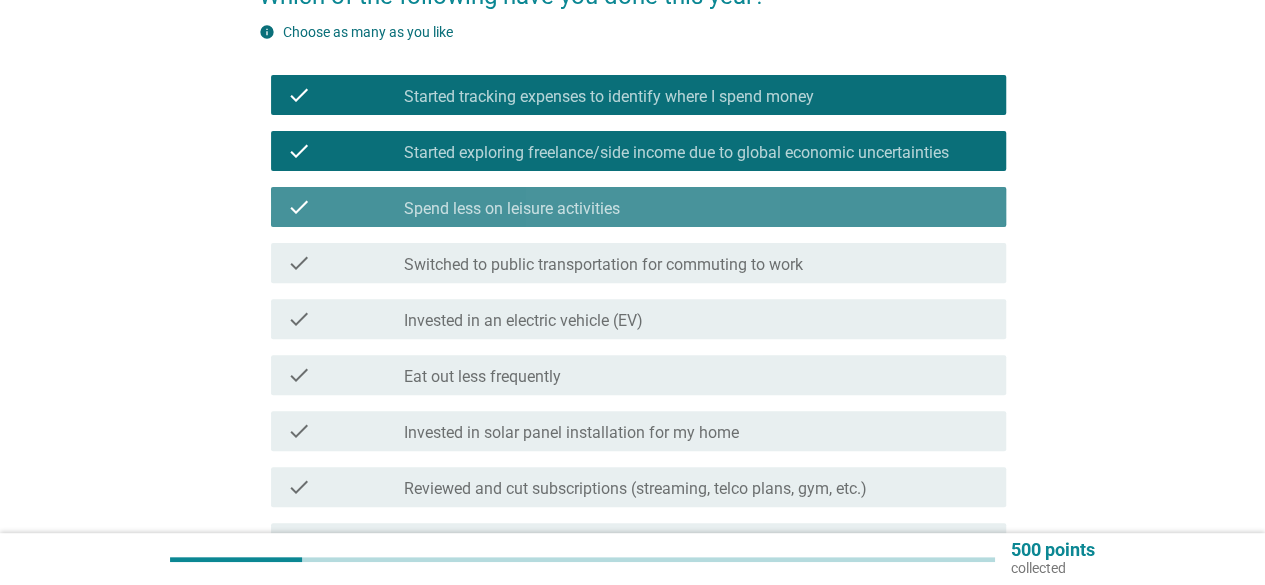 click on "check" at bounding box center (345, 207) 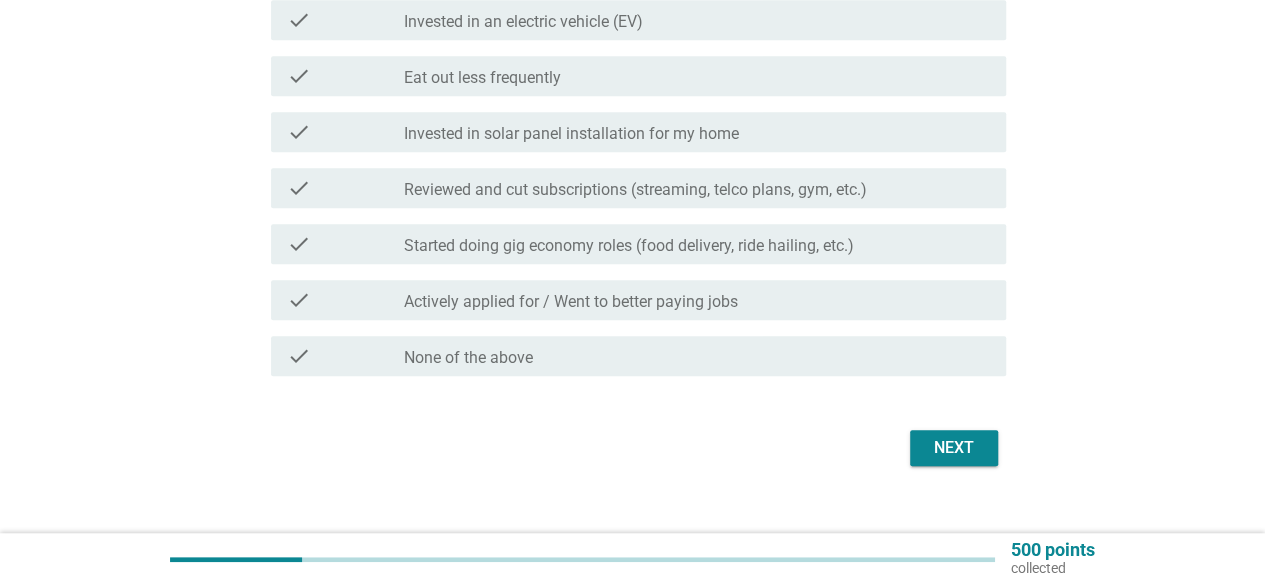 scroll, scrollTop: 500, scrollLeft: 0, axis: vertical 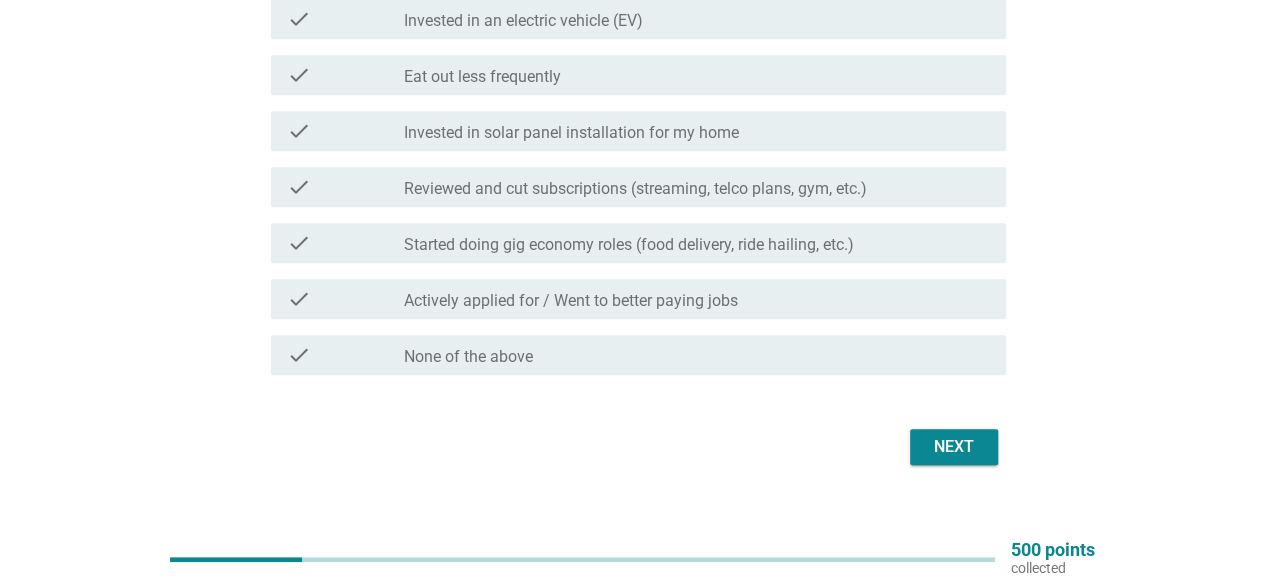 click on "check" at bounding box center (345, 187) 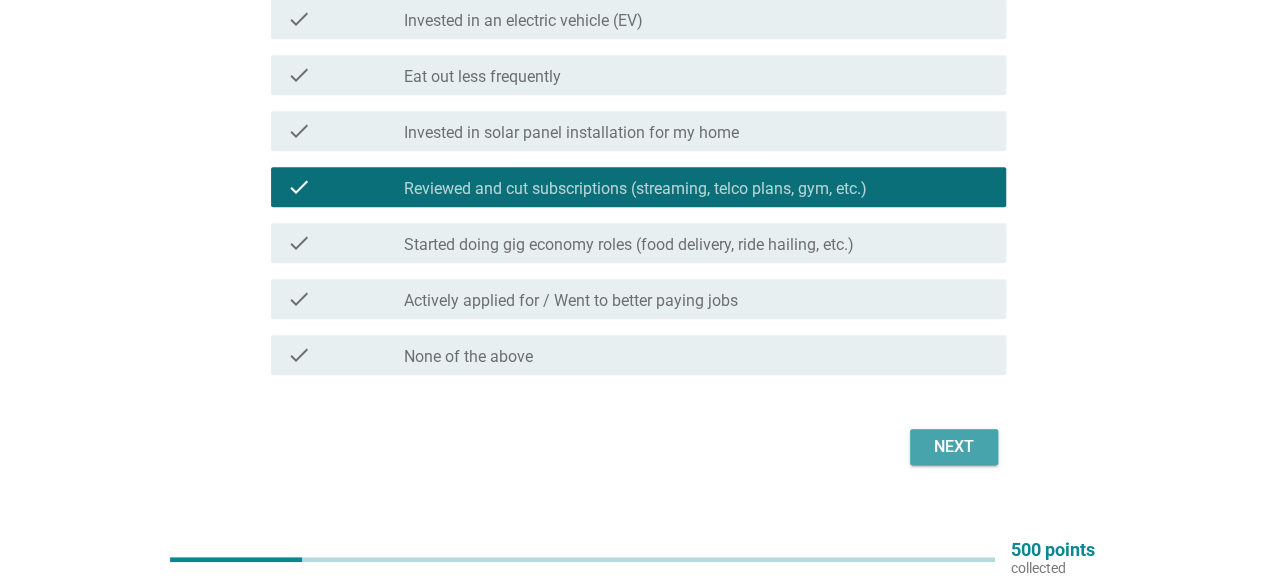 click on "Next" at bounding box center [954, 447] 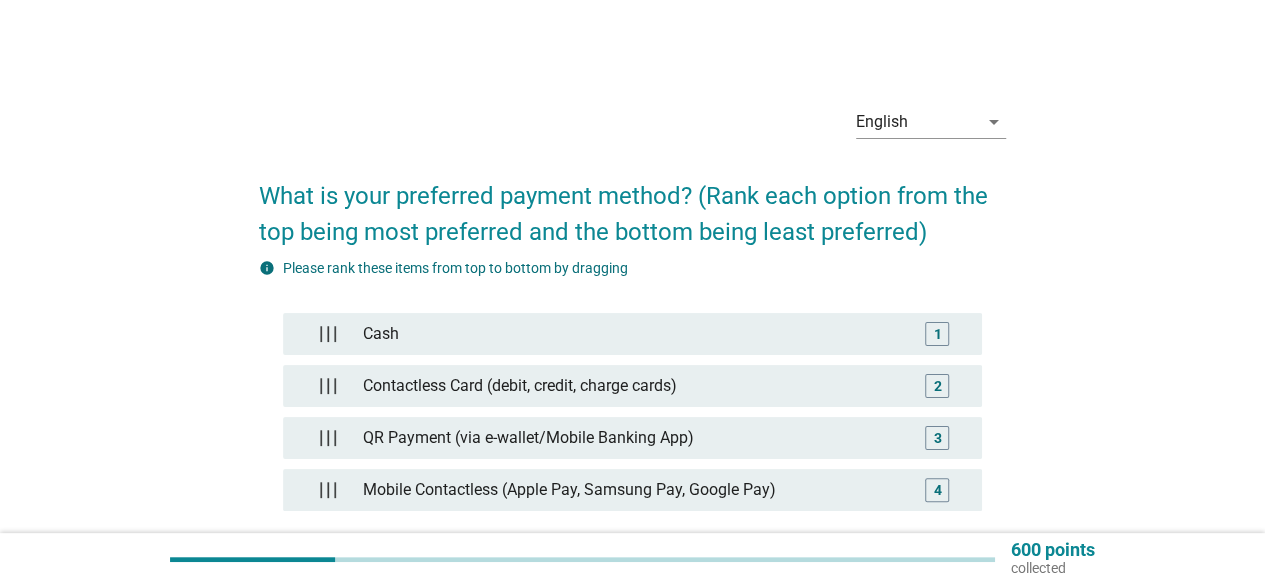 scroll, scrollTop: 100, scrollLeft: 0, axis: vertical 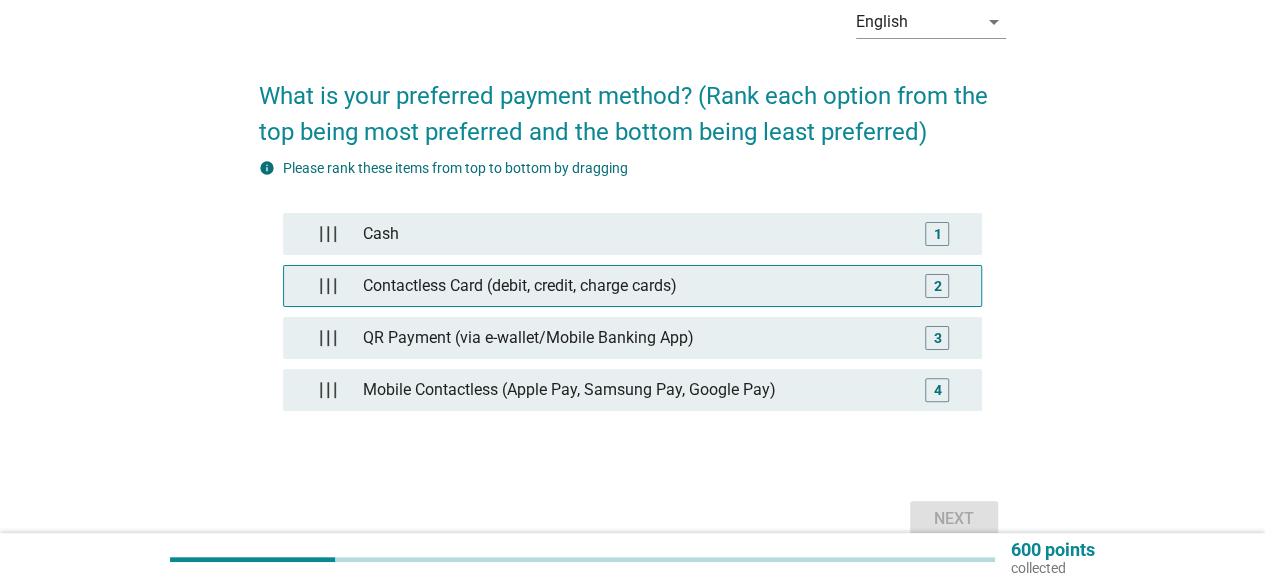 click on "Contactless Card (debit, credit, charge cards)" at bounding box center [632, 286] 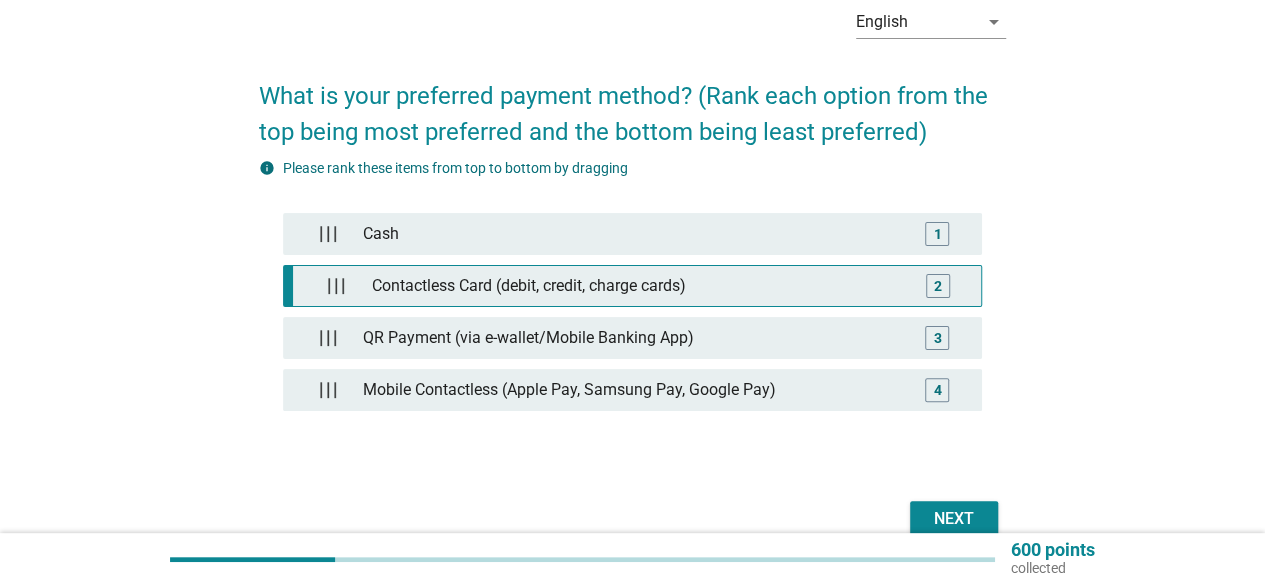 type 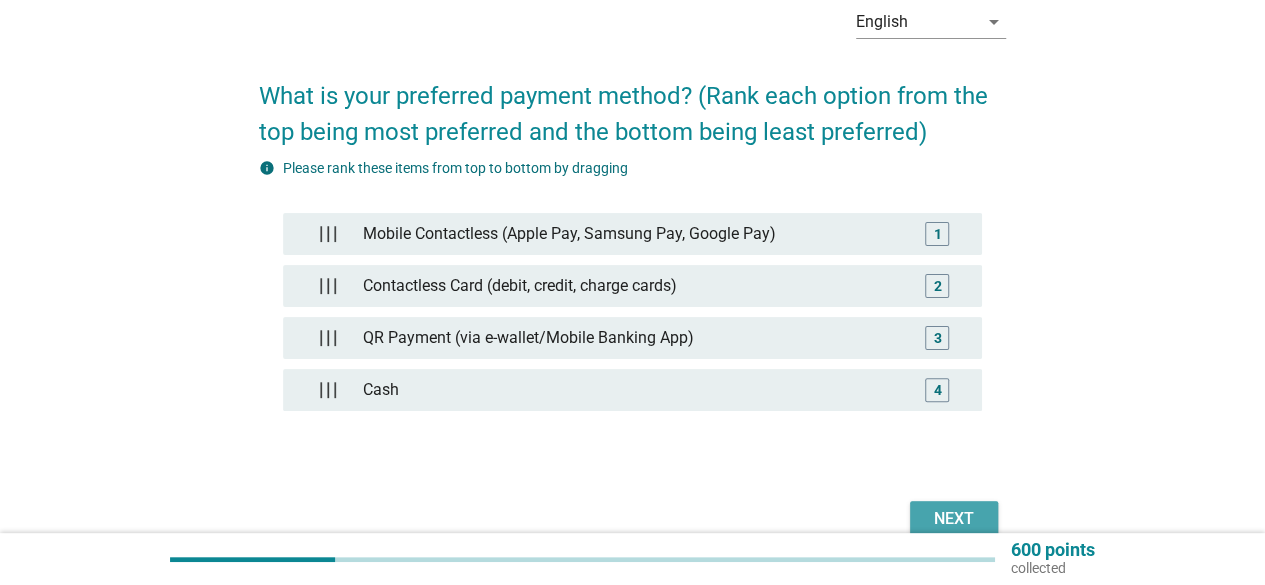 click on "Next" at bounding box center (954, 519) 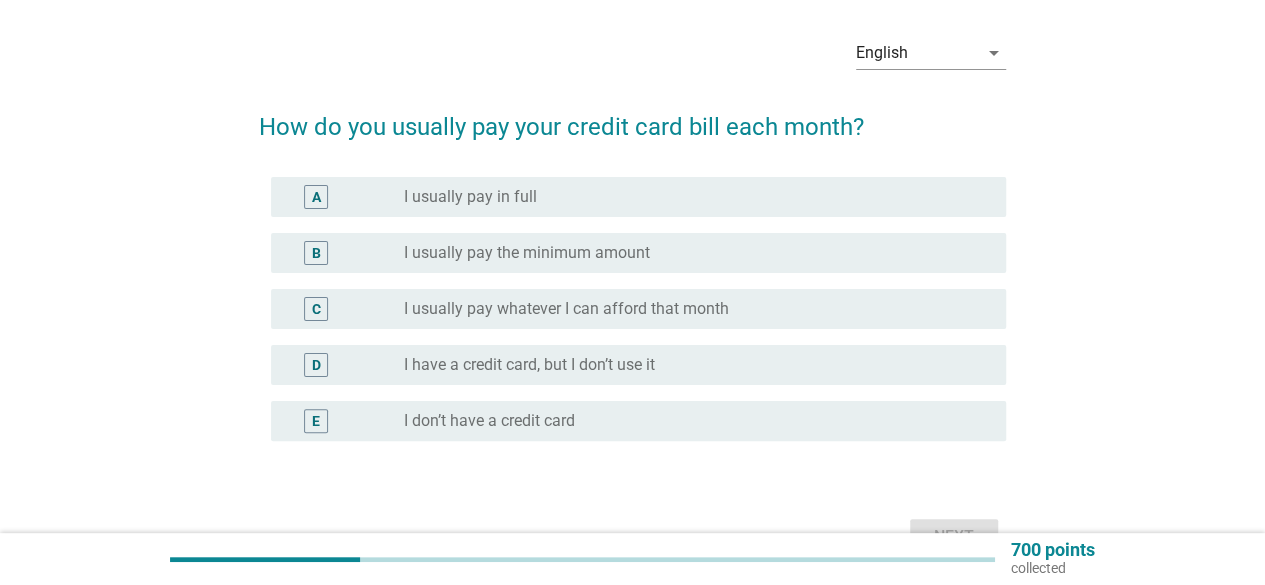 scroll, scrollTop: 100, scrollLeft: 0, axis: vertical 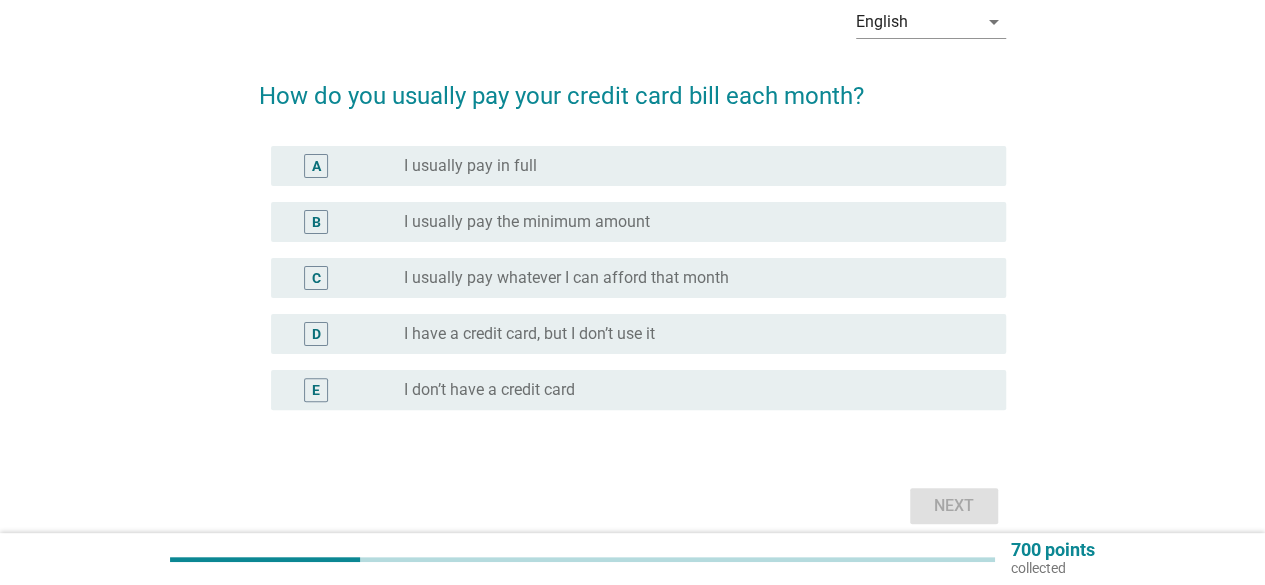 click on "E" at bounding box center [316, 390] 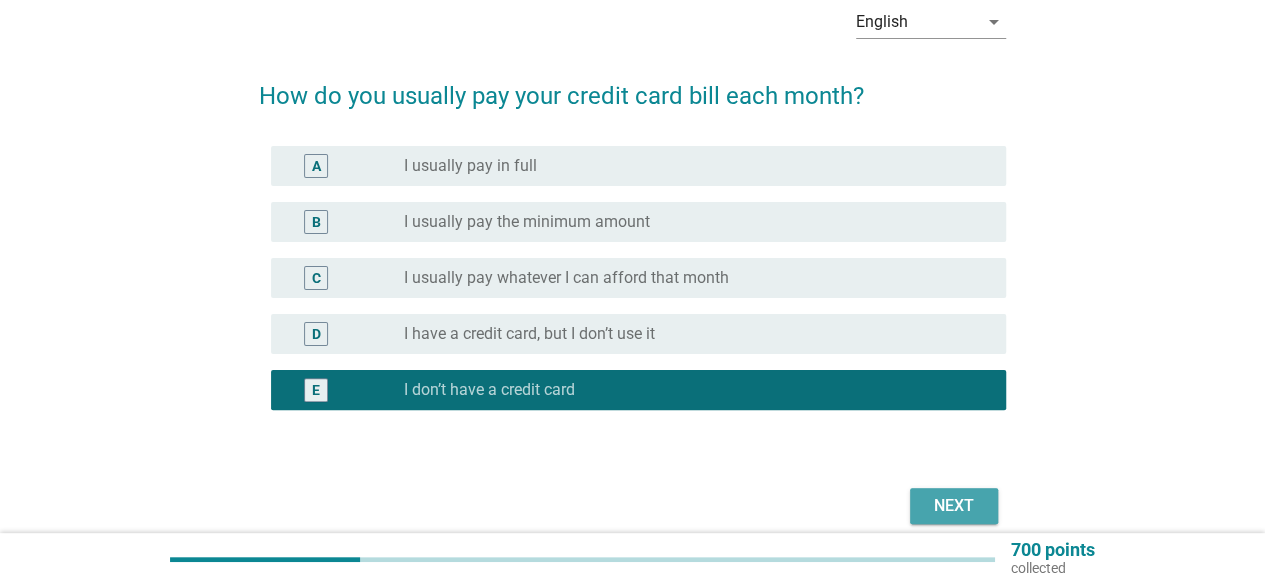 click on "Next" at bounding box center (954, 506) 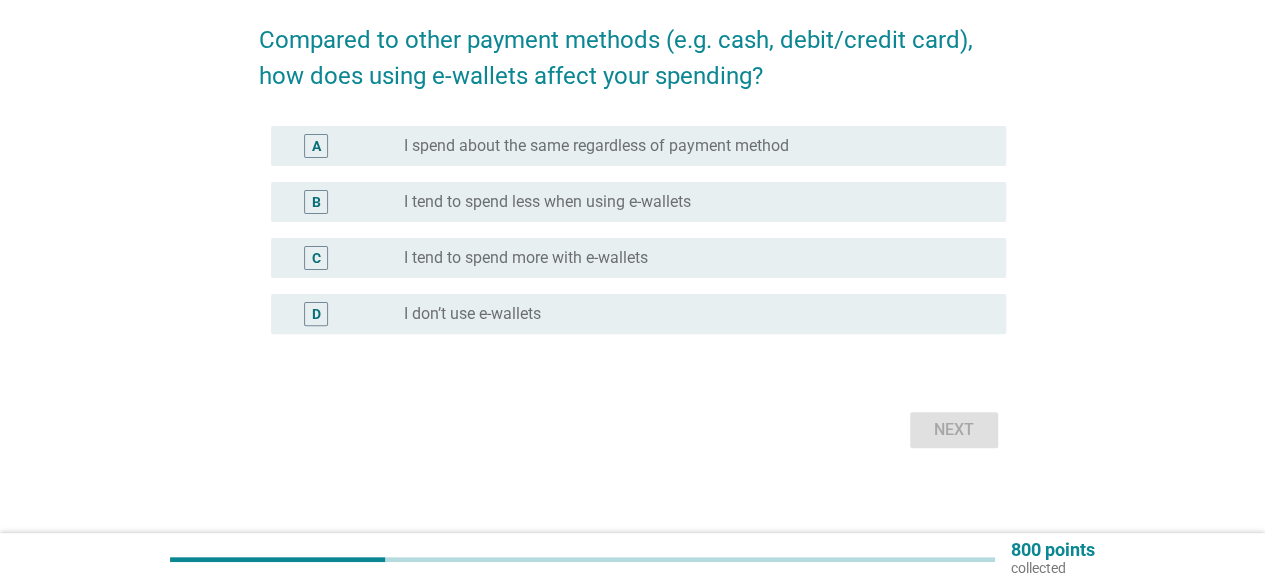 scroll, scrollTop: 166, scrollLeft: 0, axis: vertical 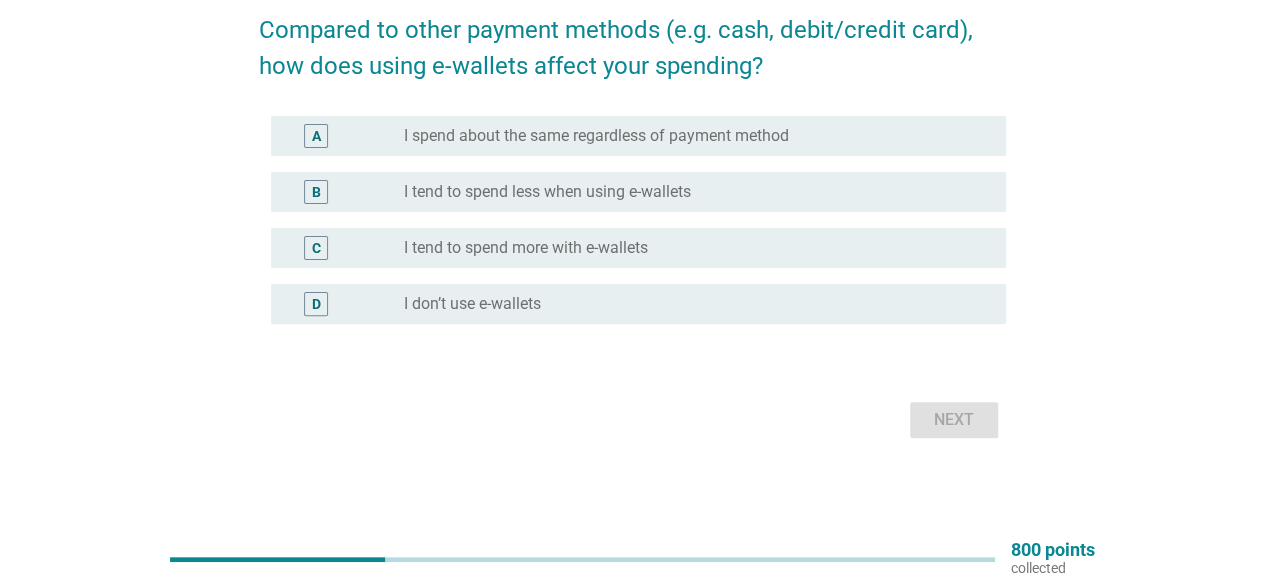 click on "I spend about the same regardless of payment method" at bounding box center (596, 136) 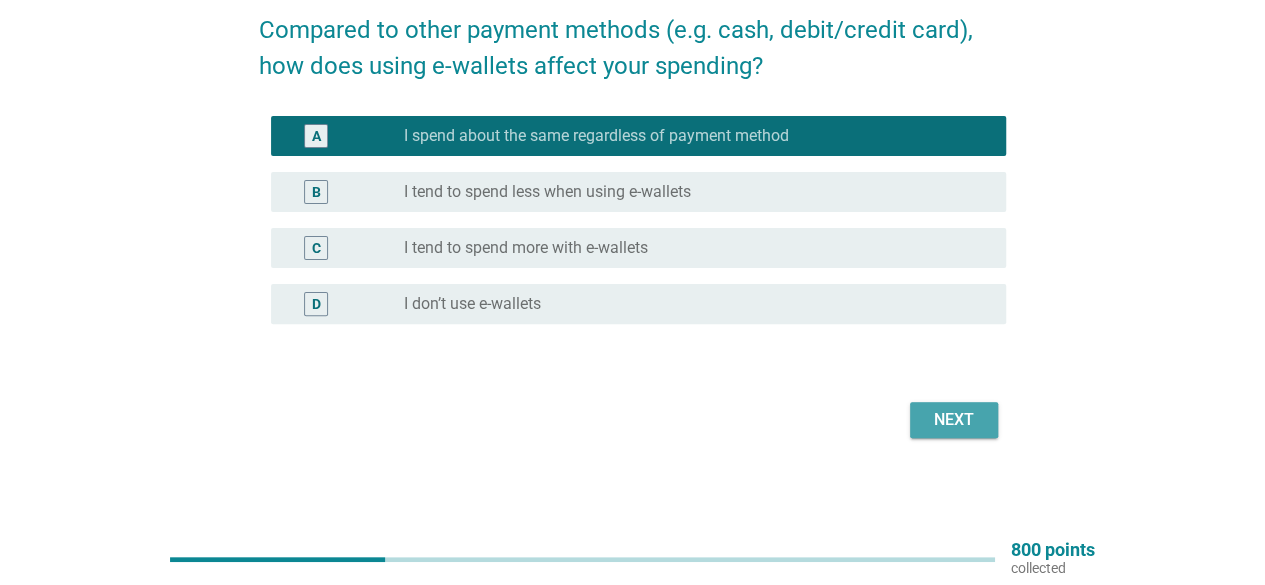 click on "Next" at bounding box center [954, 420] 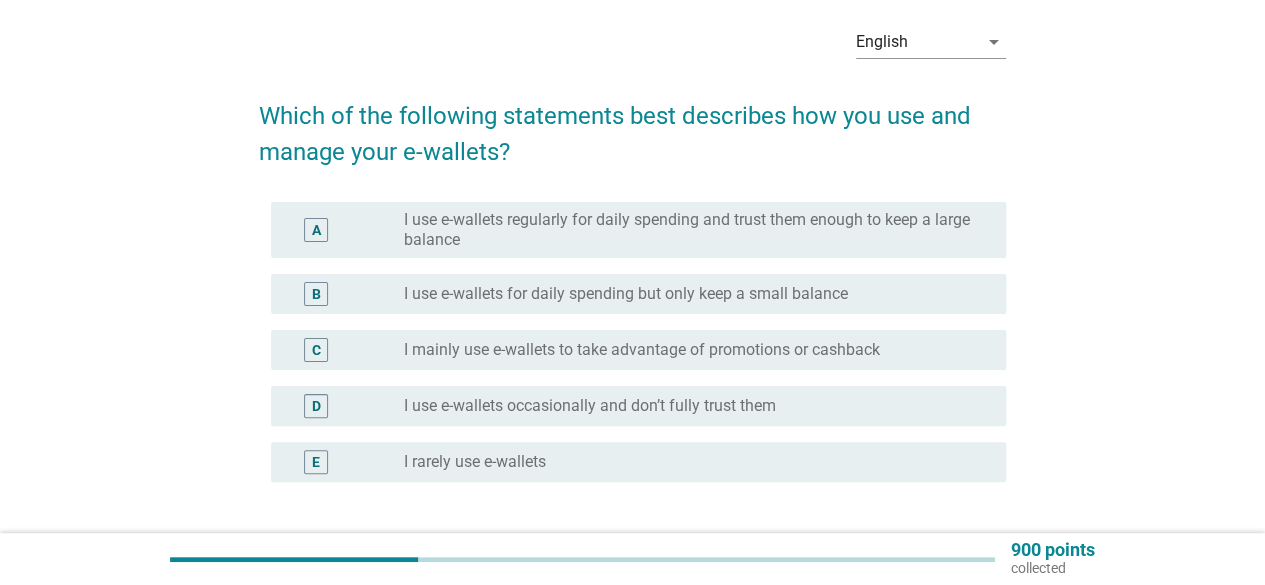 scroll, scrollTop: 100, scrollLeft: 0, axis: vertical 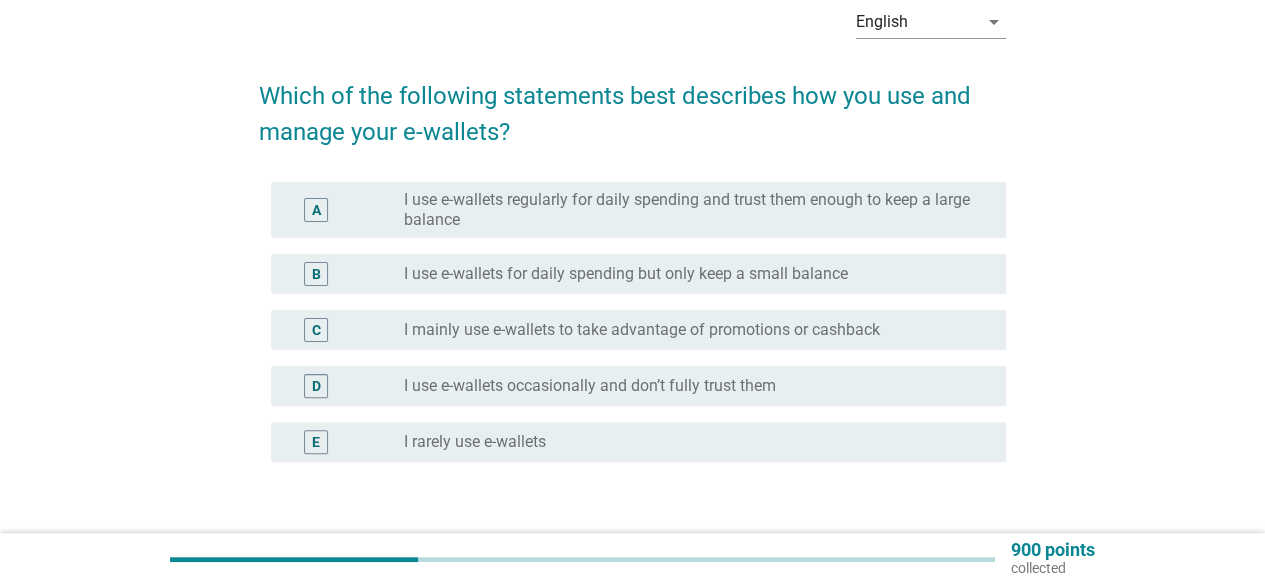 click on "I use e-wallets for daily spending but only keep a small balance" at bounding box center [626, 274] 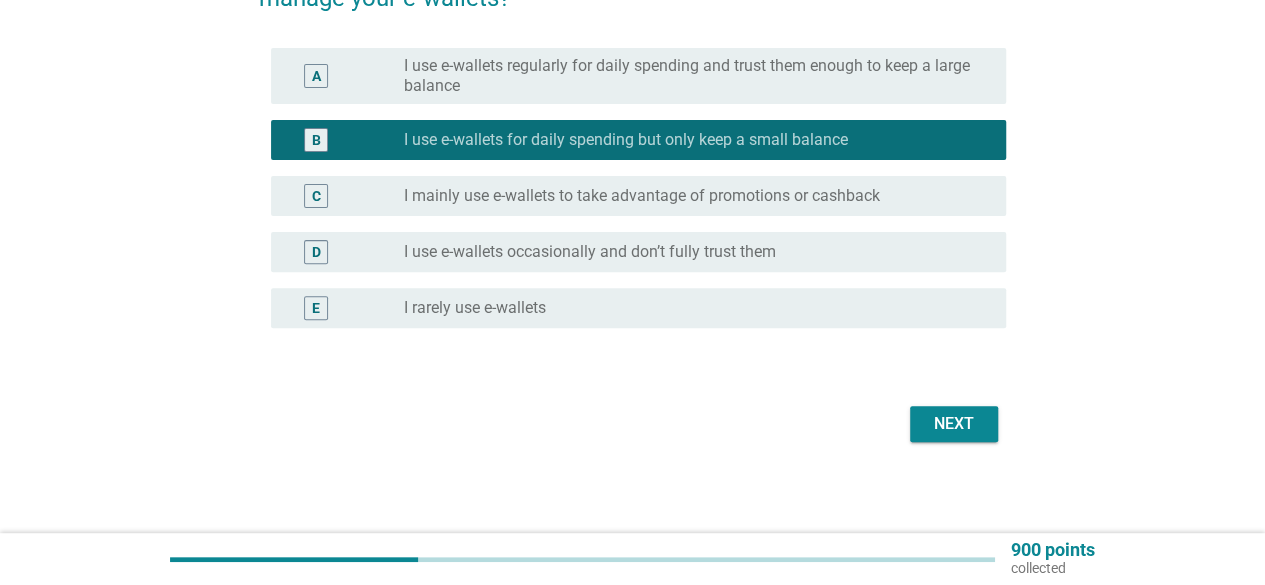 scroll, scrollTop: 238, scrollLeft: 0, axis: vertical 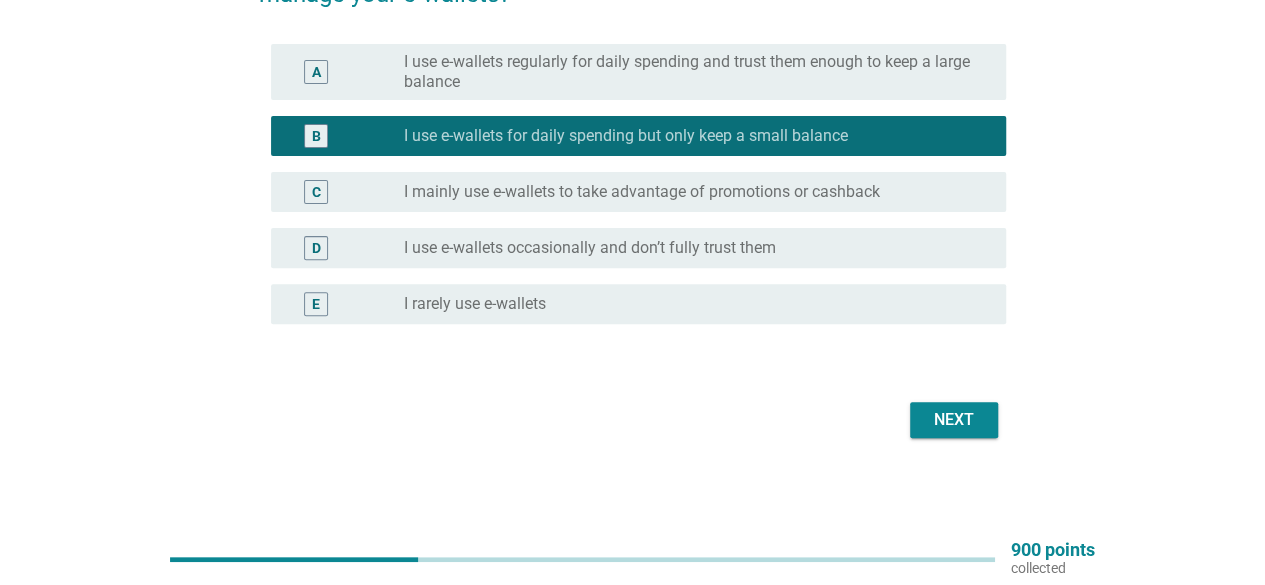 click on "Next" at bounding box center (954, 420) 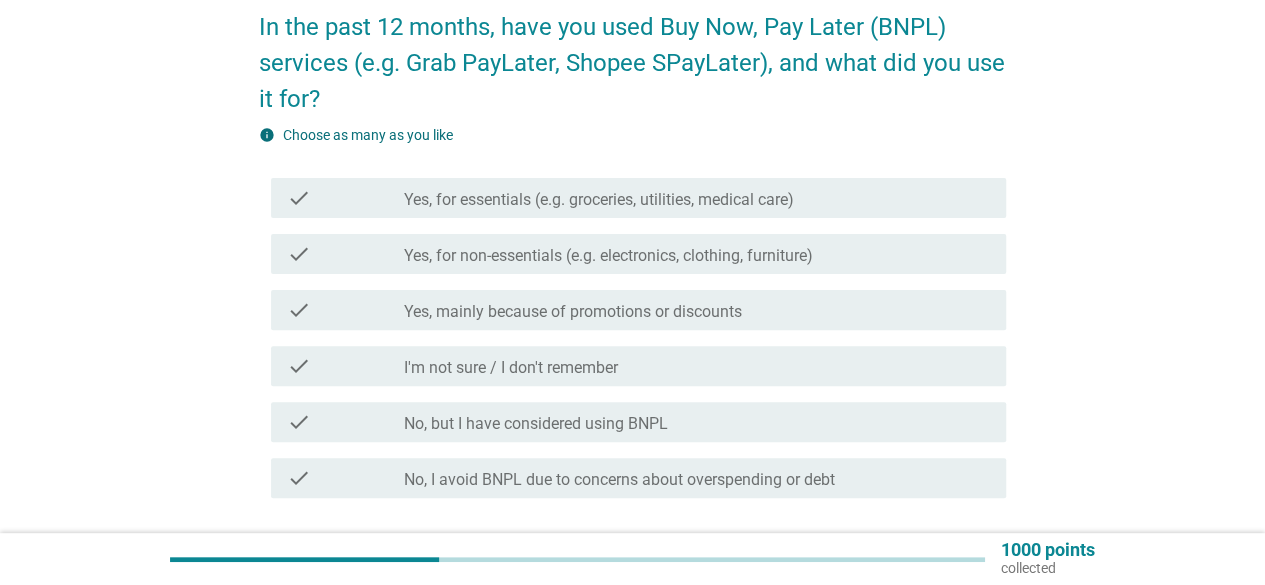 scroll, scrollTop: 200, scrollLeft: 0, axis: vertical 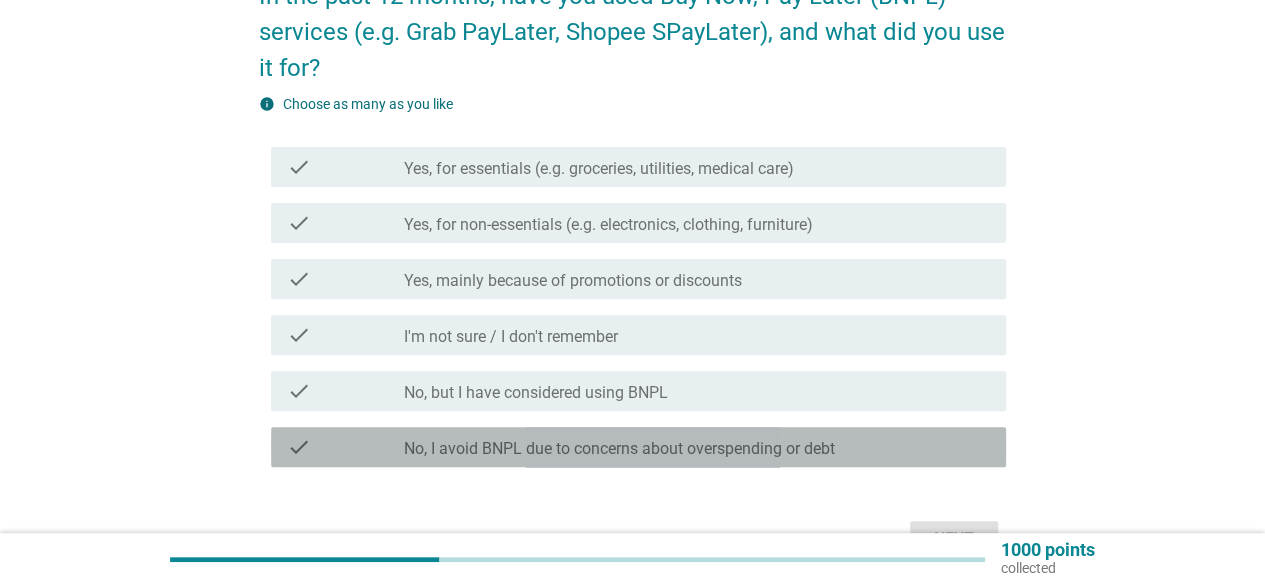click on "check" at bounding box center (299, 447) 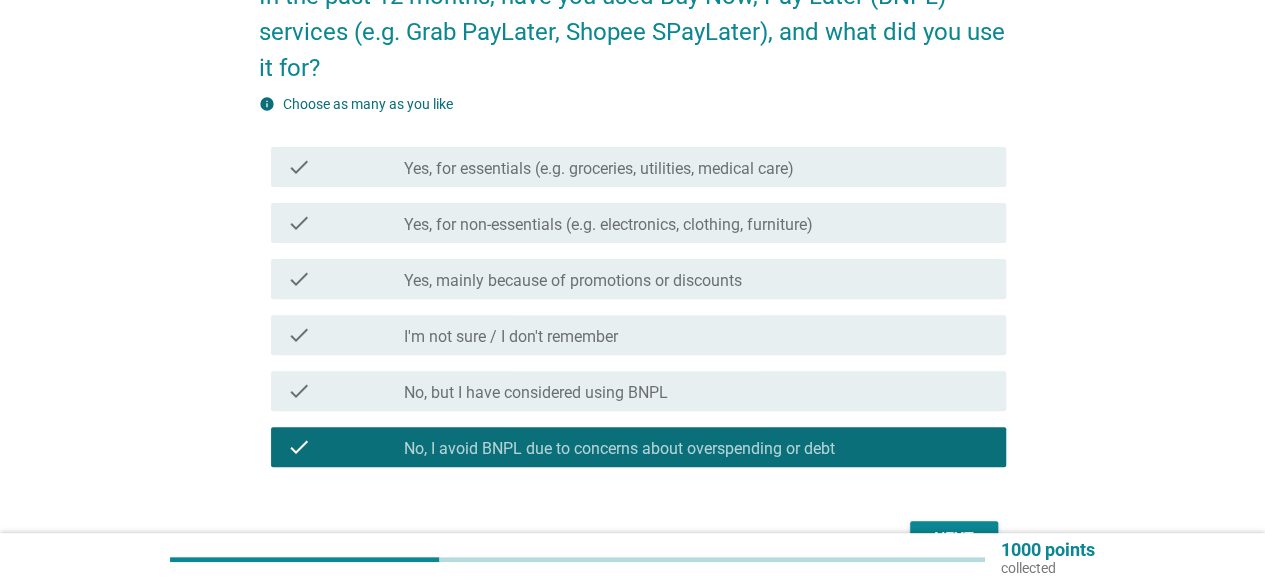 scroll, scrollTop: 300, scrollLeft: 0, axis: vertical 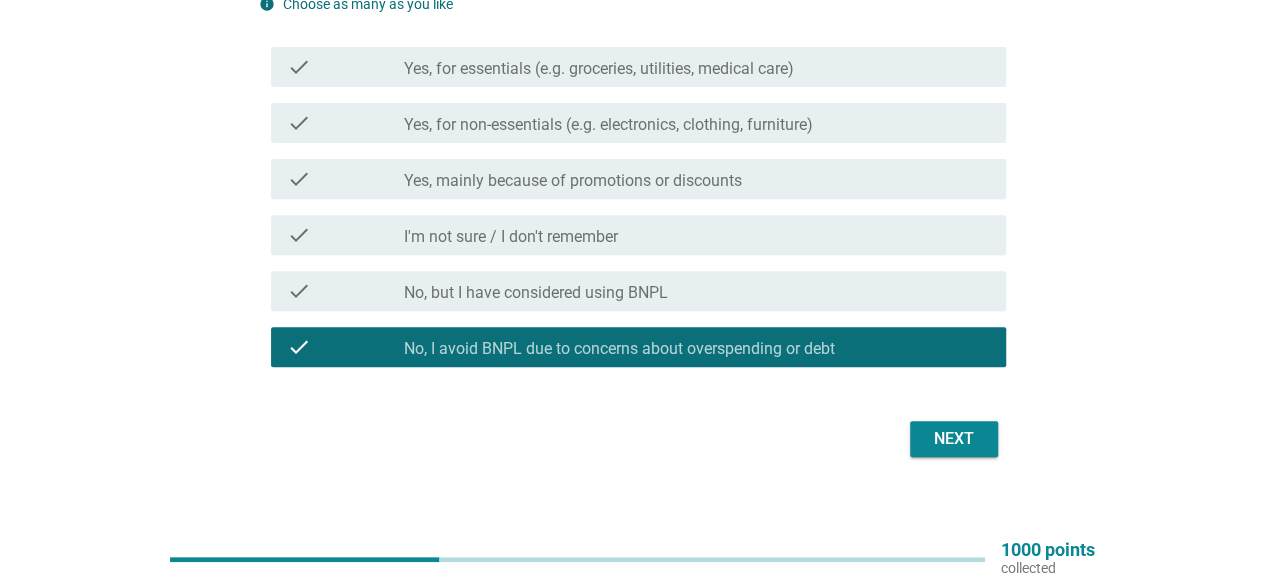 click on "Next" at bounding box center (954, 439) 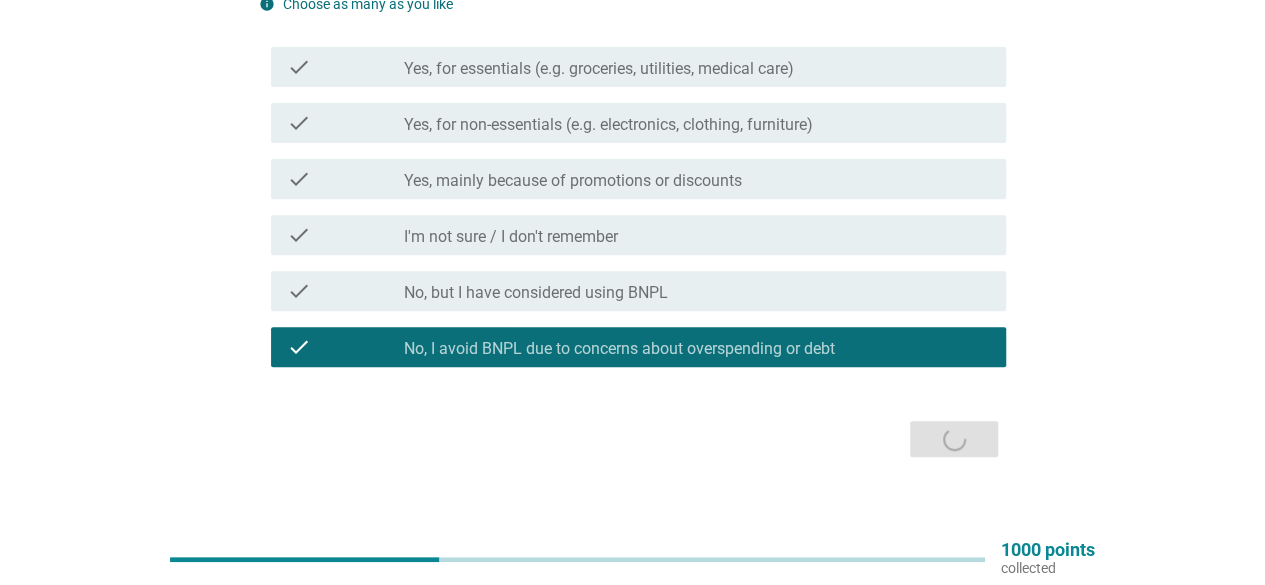 scroll, scrollTop: 0, scrollLeft: 0, axis: both 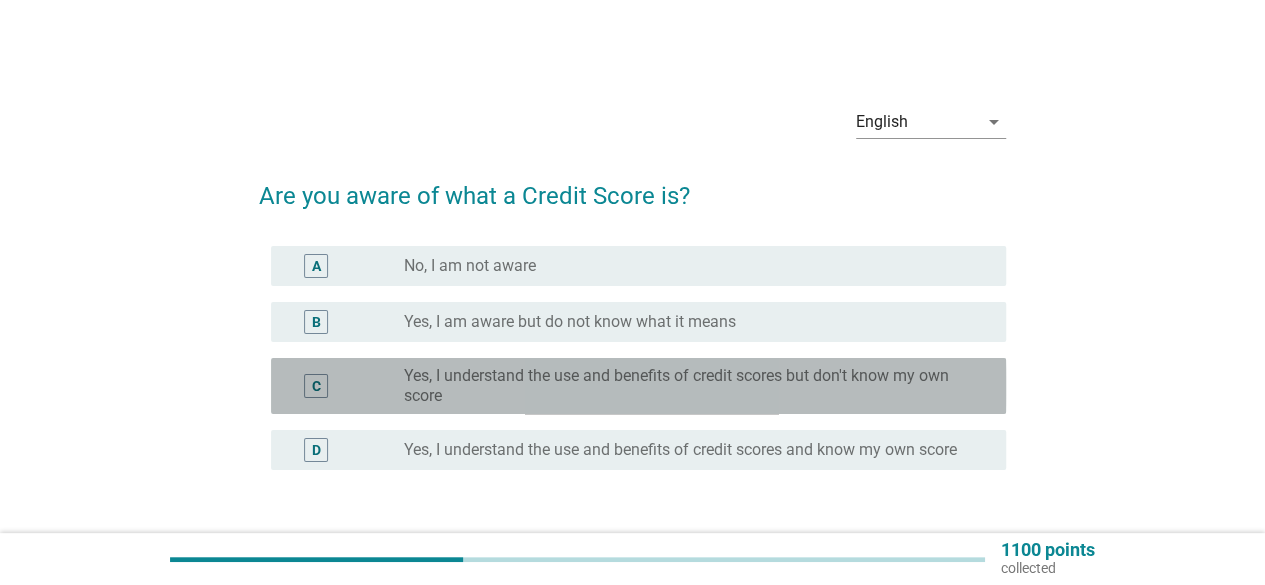 click on "Yes, I understand the use and benefits of credit scores but don't know my own score" at bounding box center (689, 386) 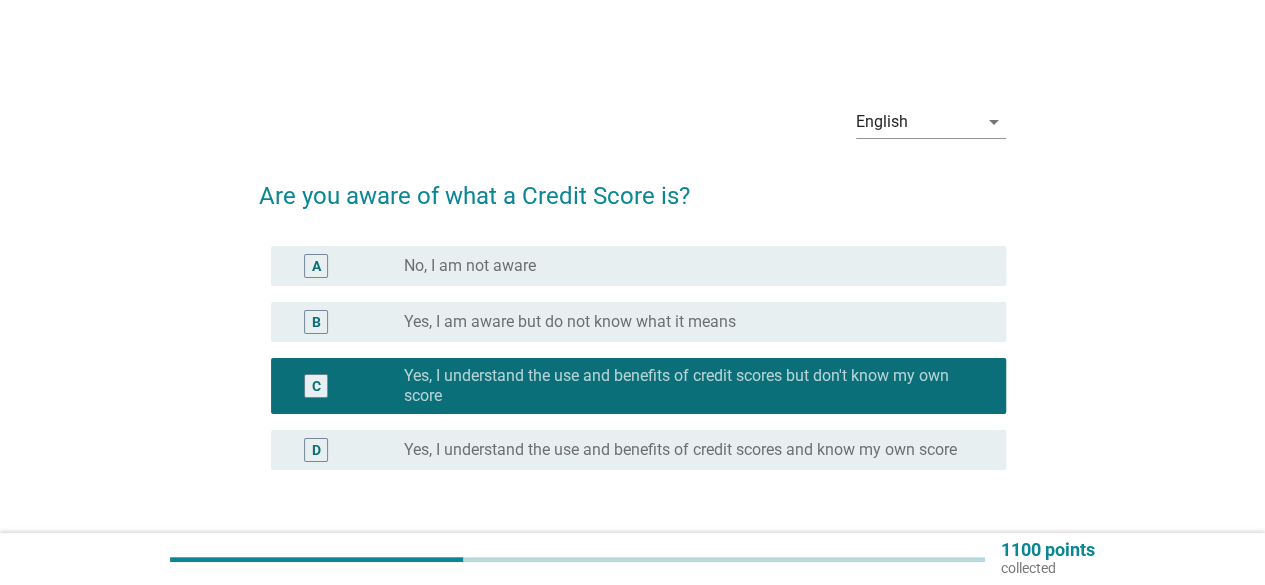 scroll, scrollTop: 146, scrollLeft: 0, axis: vertical 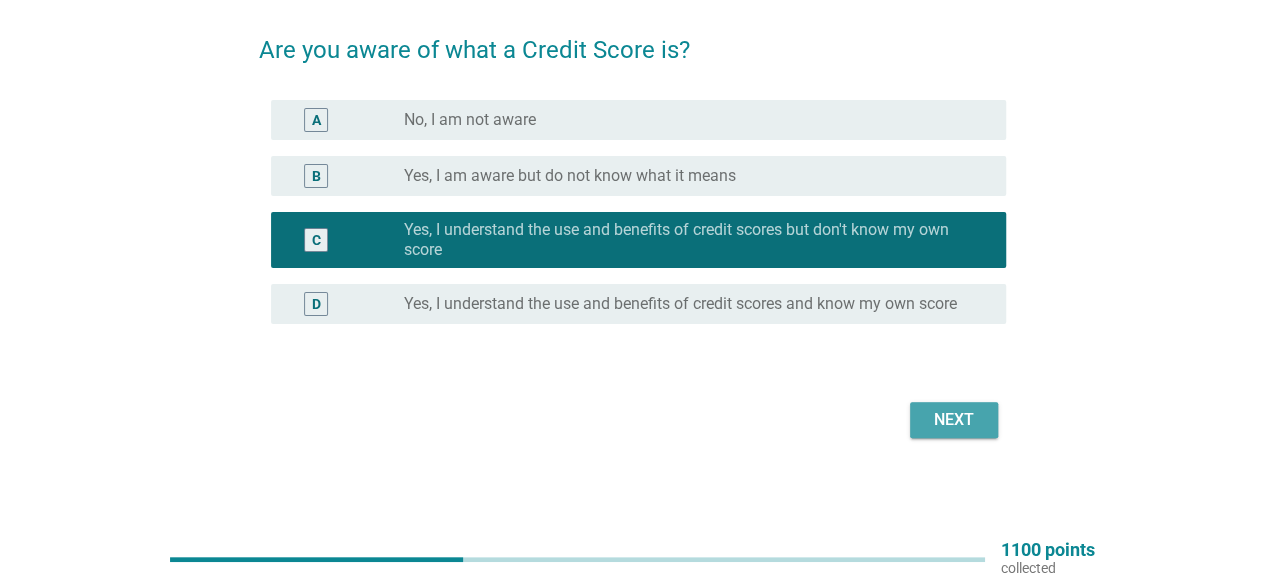 click on "Next" at bounding box center (954, 420) 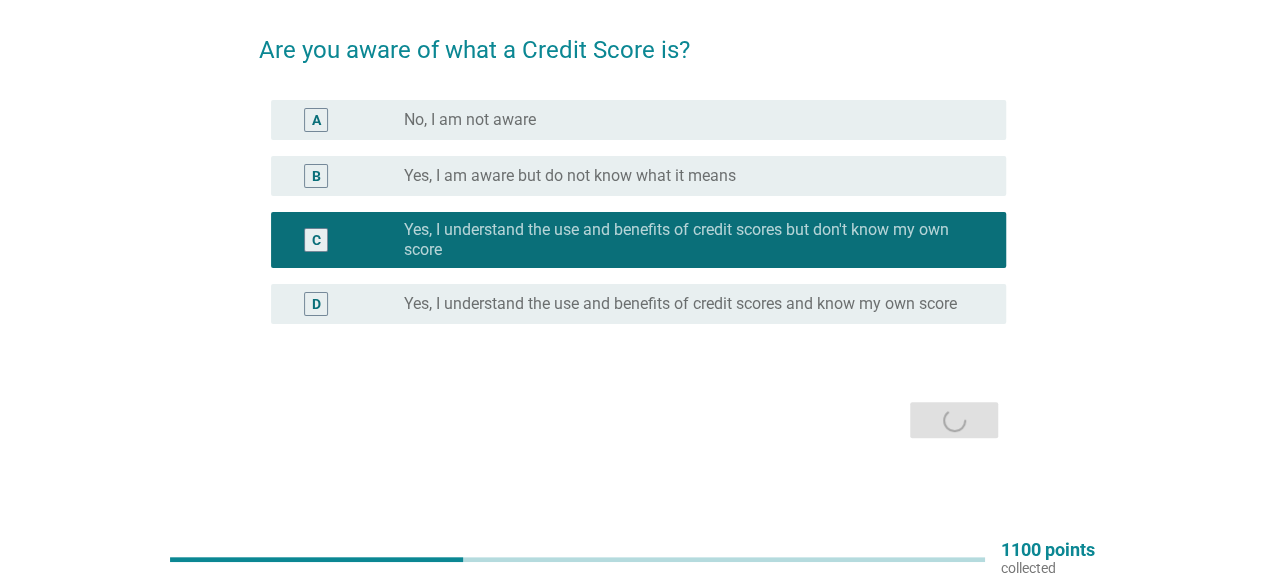 scroll, scrollTop: 0, scrollLeft: 0, axis: both 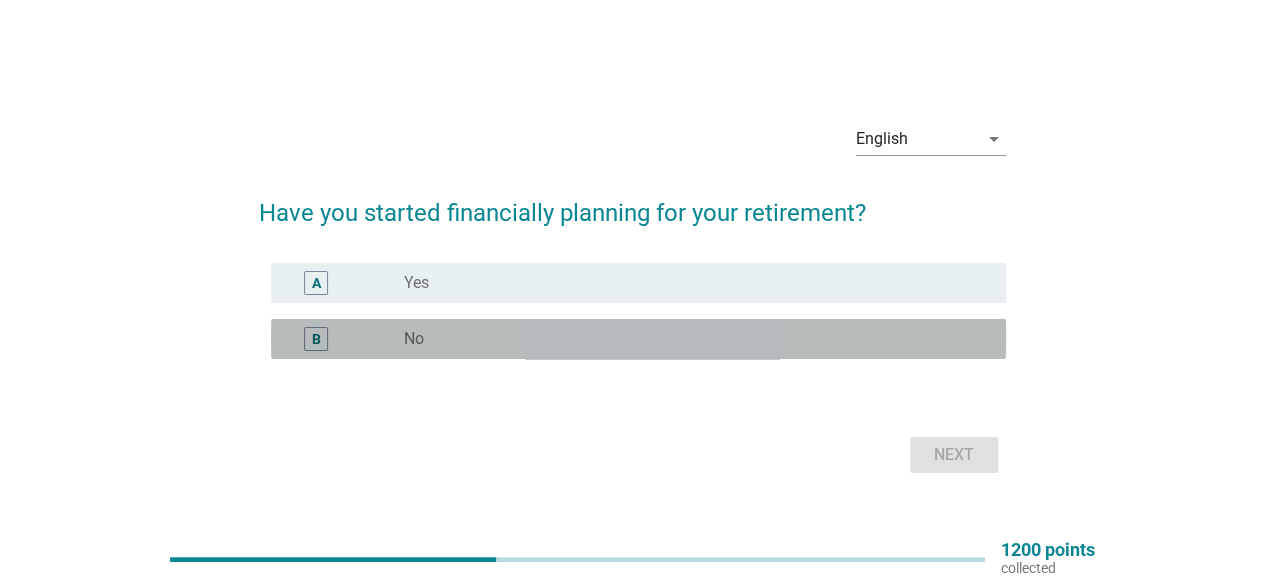 click on "B     radio_button_unchecked No" at bounding box center [638, 339] 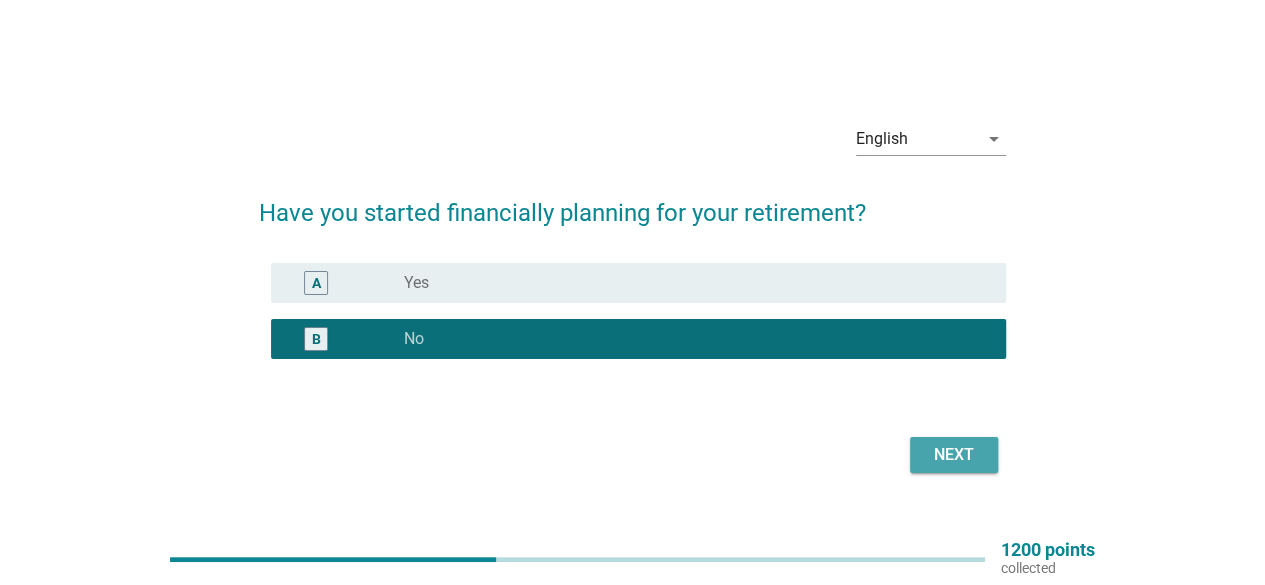click on "Next" at bounding box center (954, 455) 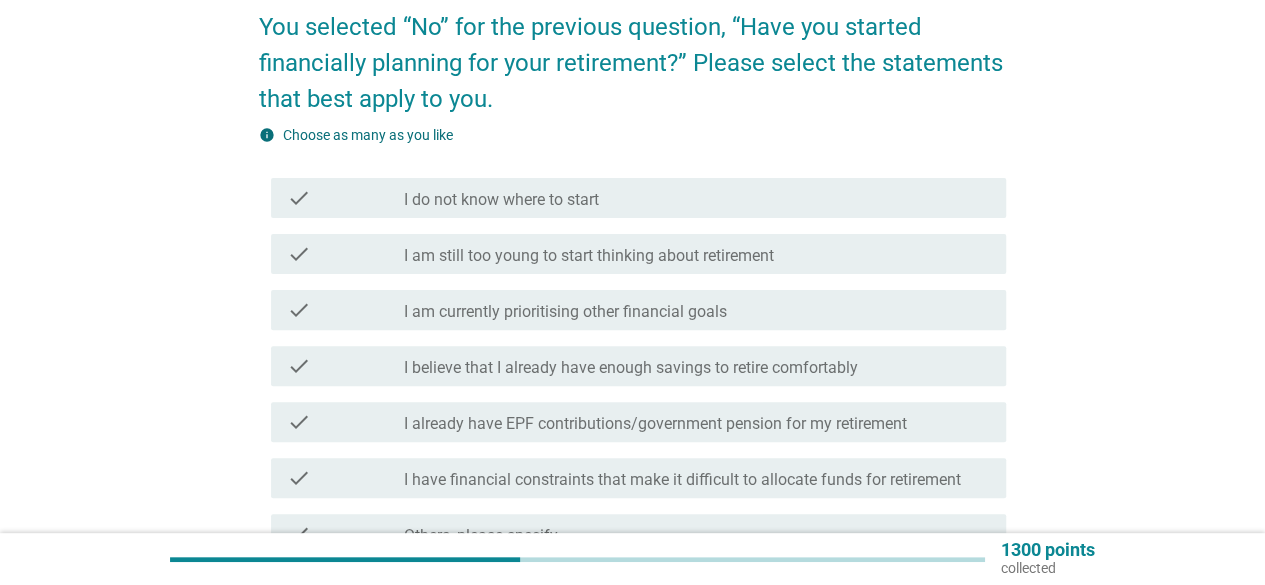 scroll, scrollTop: 200, scrollLeft: 0, axis: vertical 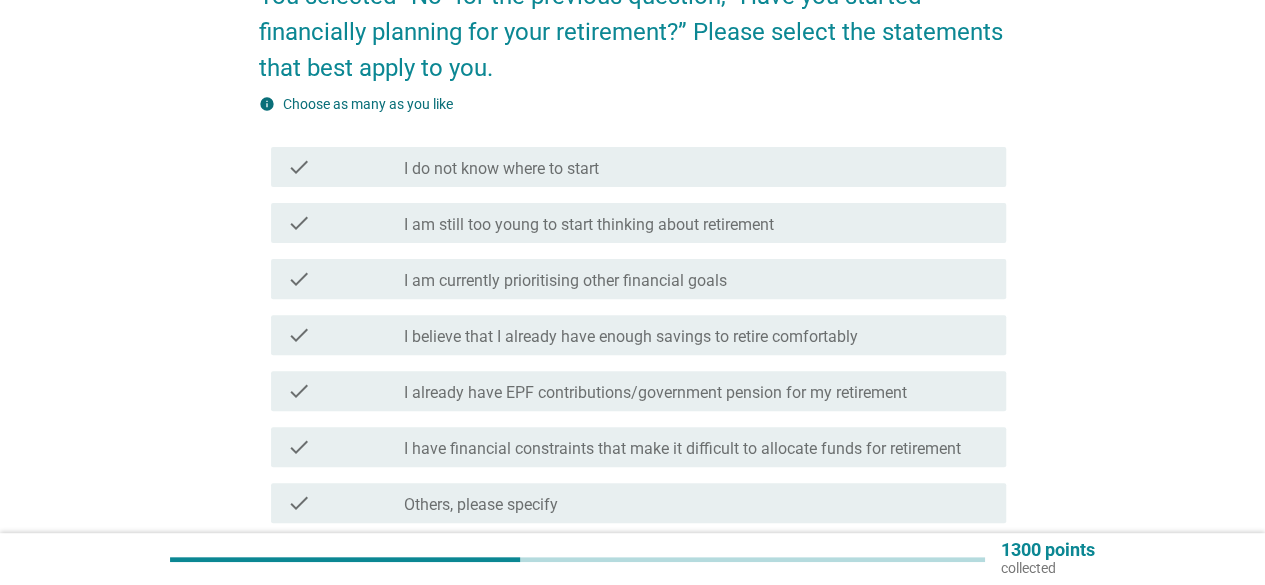 click on "I already have EPF contributions/government pension for my retirement" at bounding box center [655, 393] 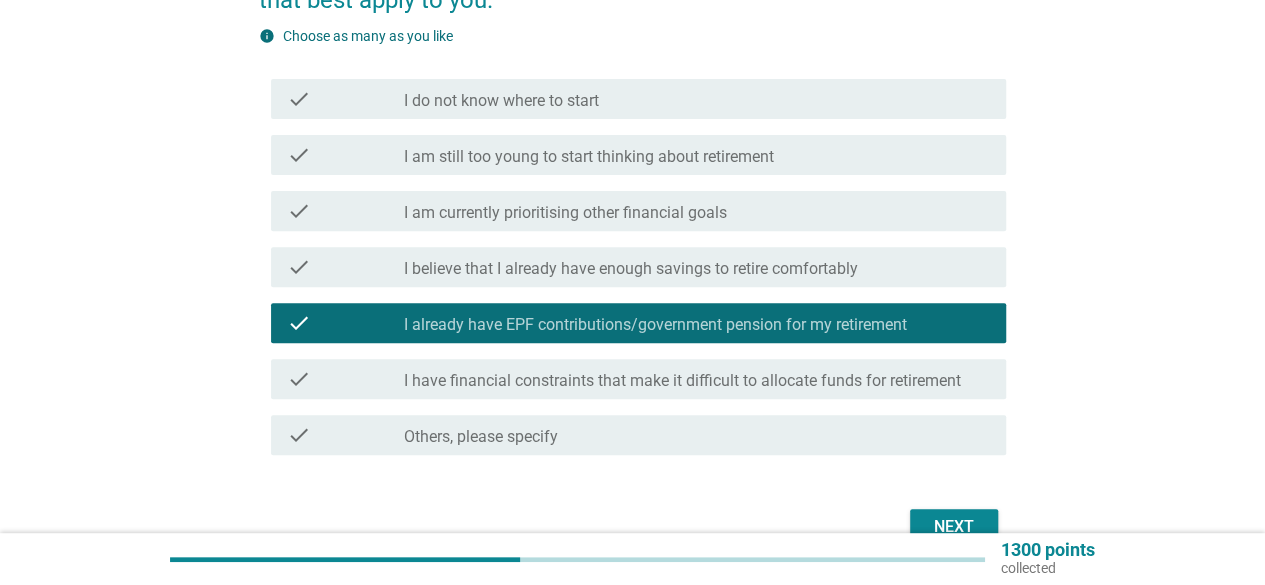 scroll, scrollTop: 300, scrollLeft: 0, axis: vertical 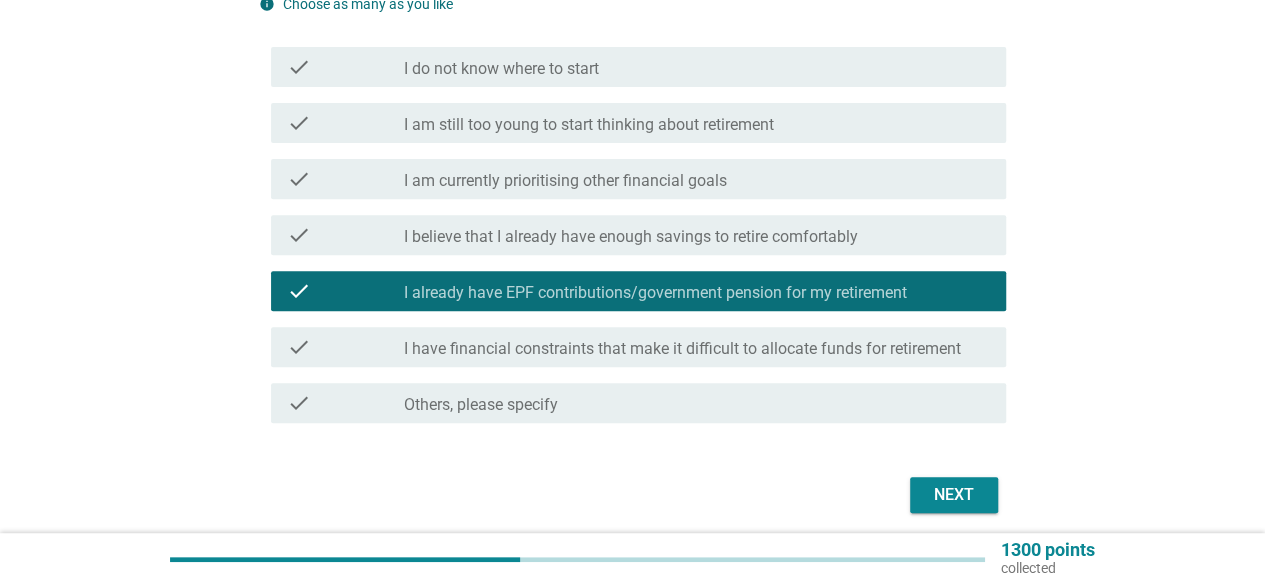 click on "I have financial constraints that make it difficult to allocate funds for retirement" at bounding box center [682, 349] 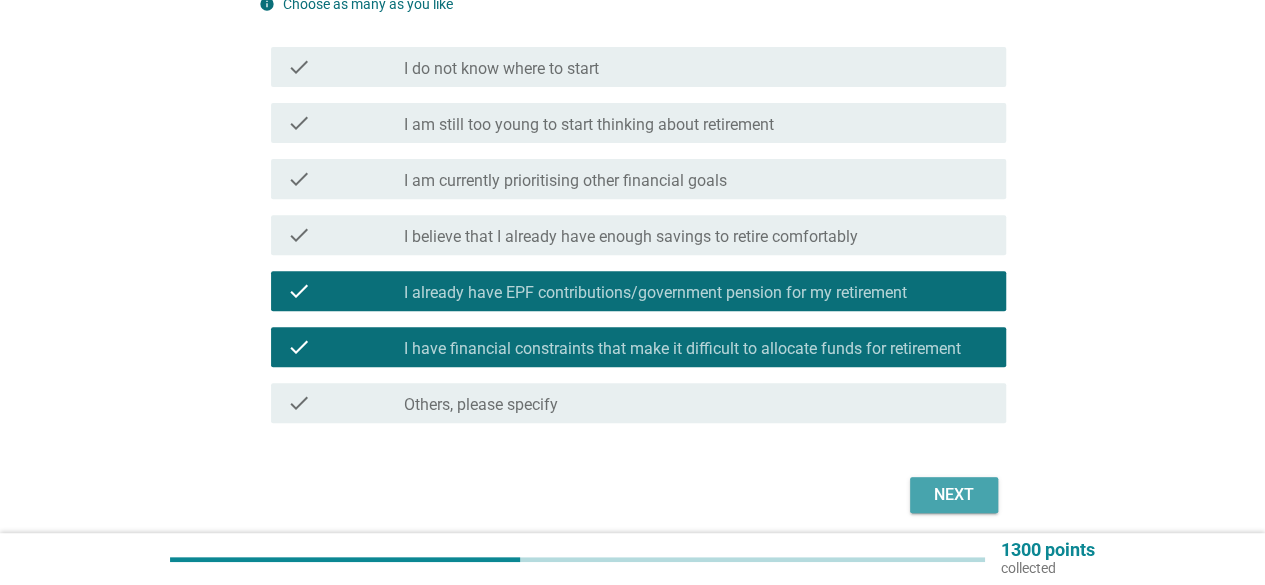 click on "Next" at bounding box center [954, 495] 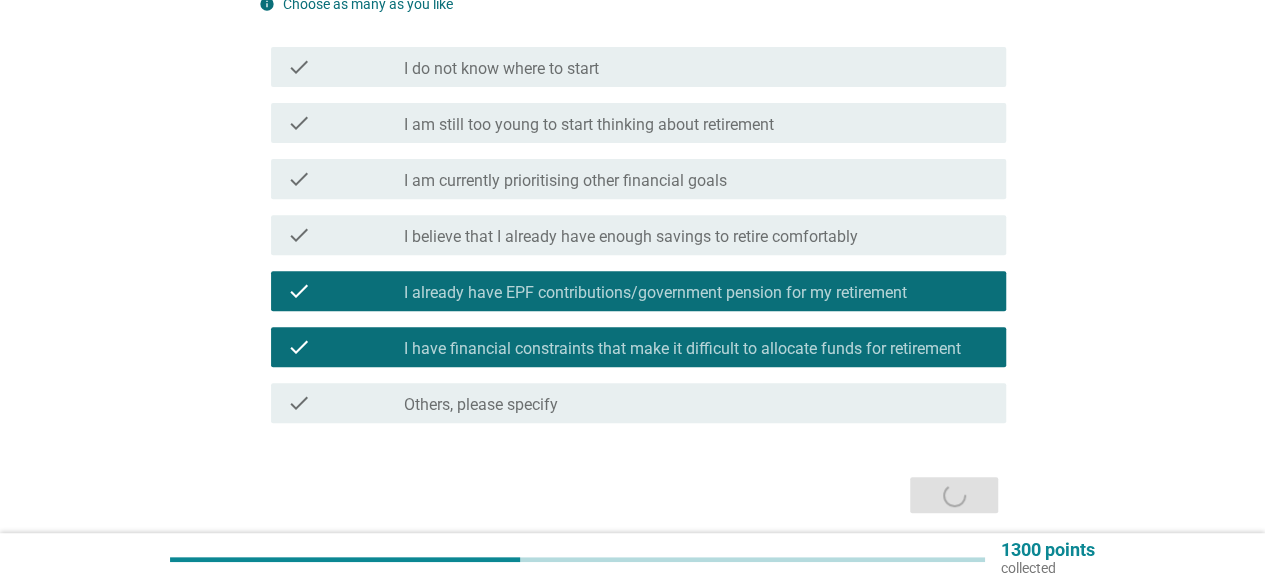 scroll, scrollTop: 0, scrollLeft: 0, axis: both 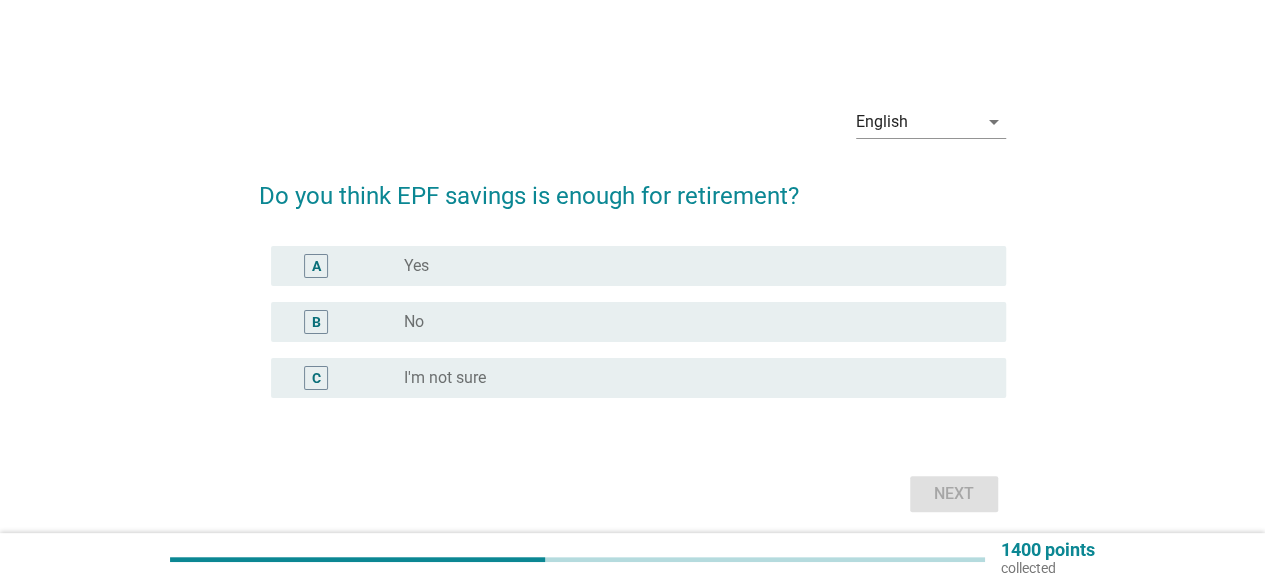 click on "radio_button_unchecked No" at bounding box center (689, 322) 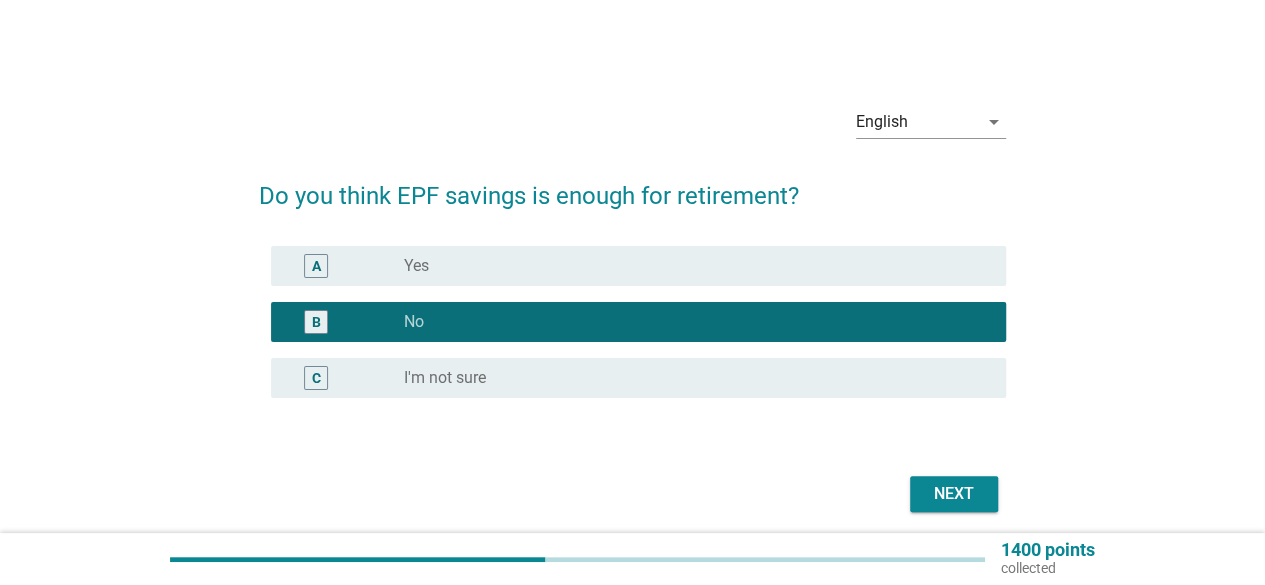 click on "Next" at bounding box center [954, 494] 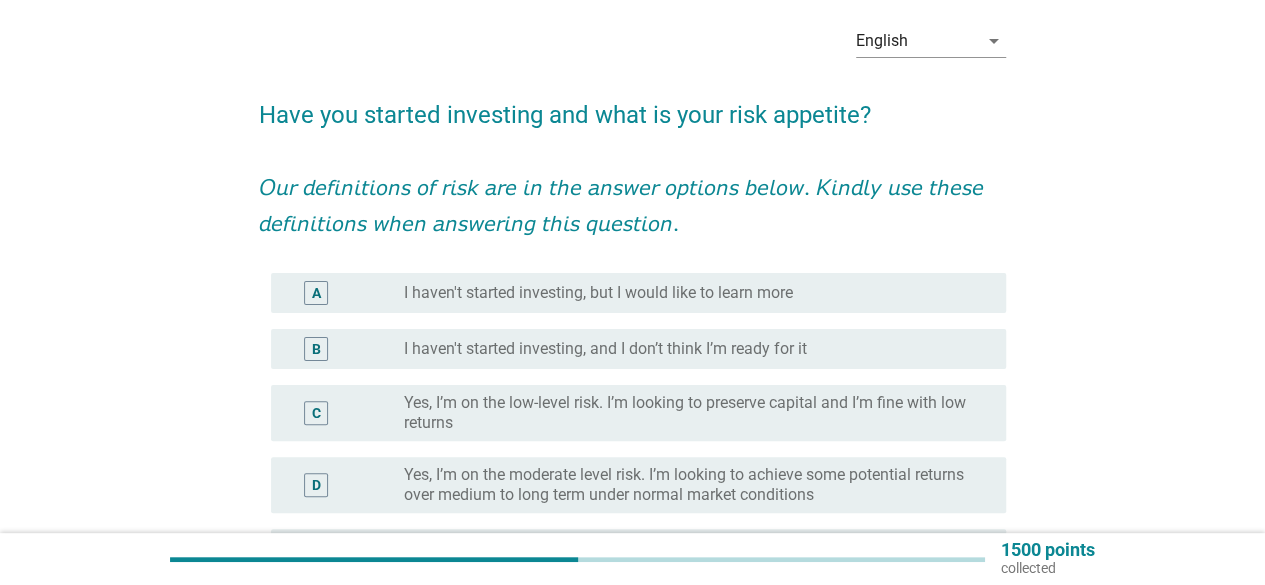 scroll, scrollTop: 200, scrollLeft: 0, axis: vertical 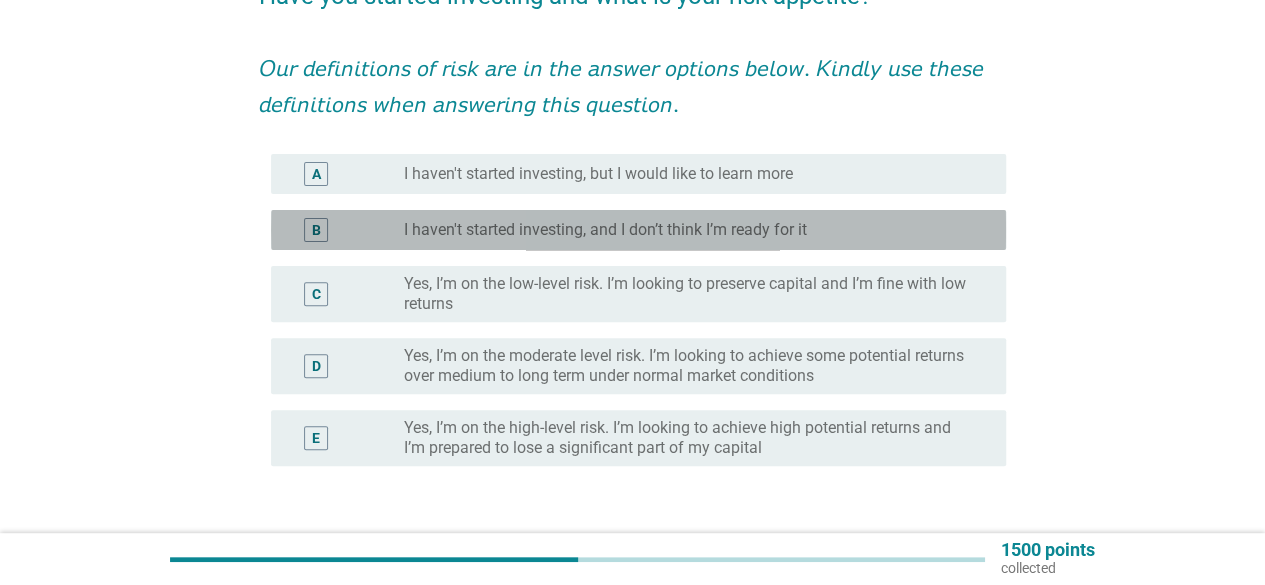 click on "radio_button_unchecked I haven't started investing, and I don’t think I’m ready for it" at bounding box center (689, 230) 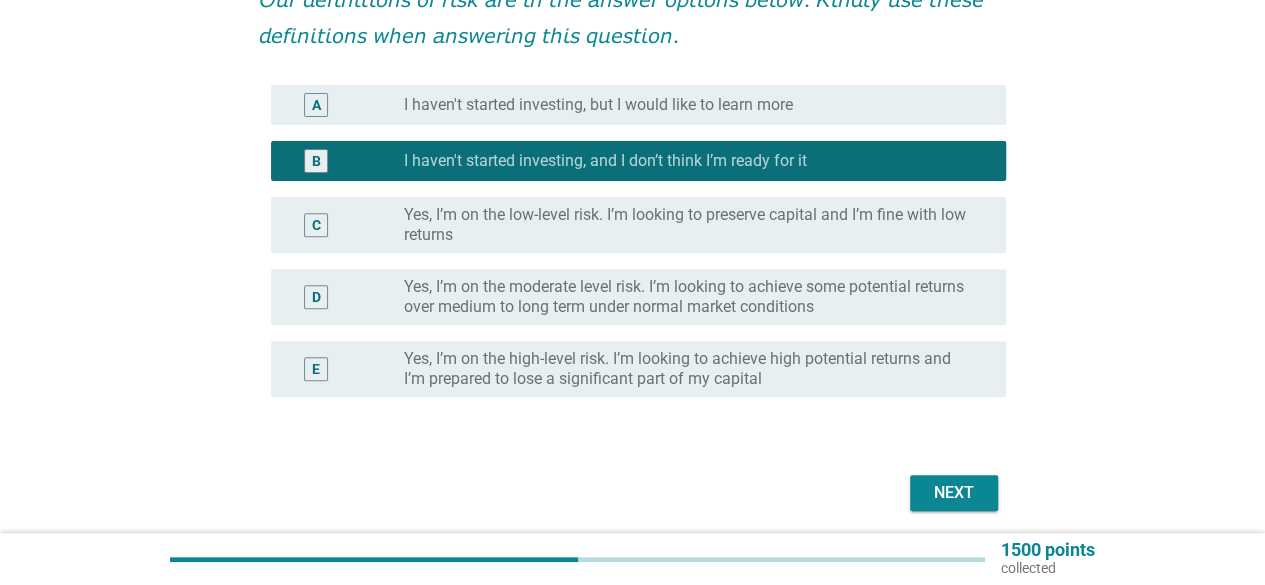 scroll, scrollTop: 300, scrollLeft: 0, axis: vertical 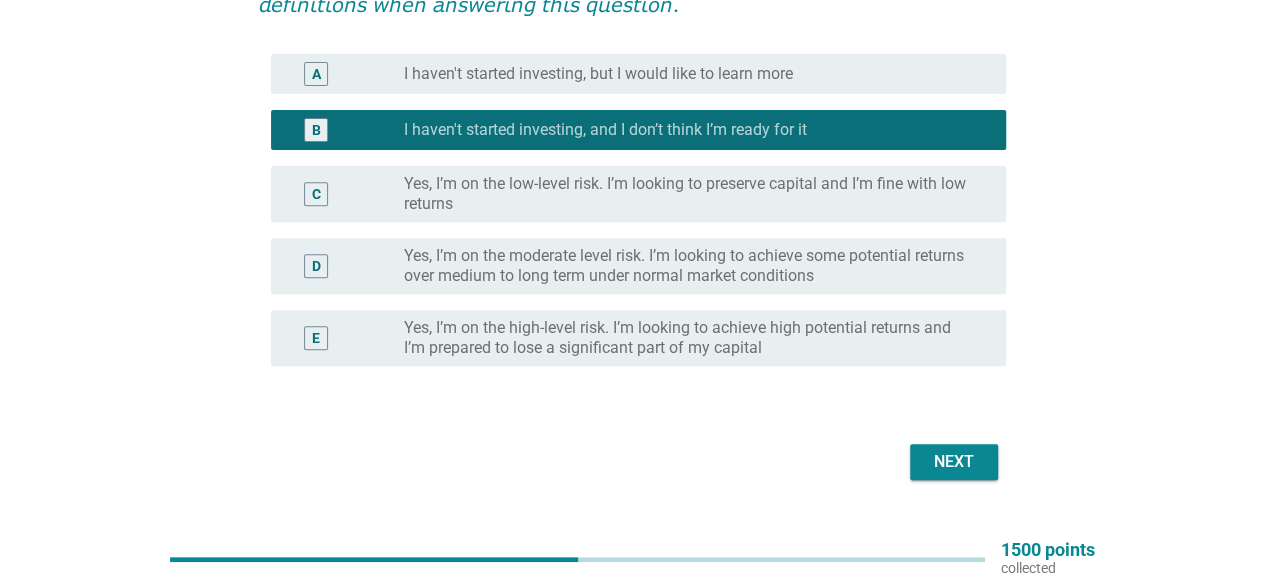 click on "Next" at bounding box center [954, 462] 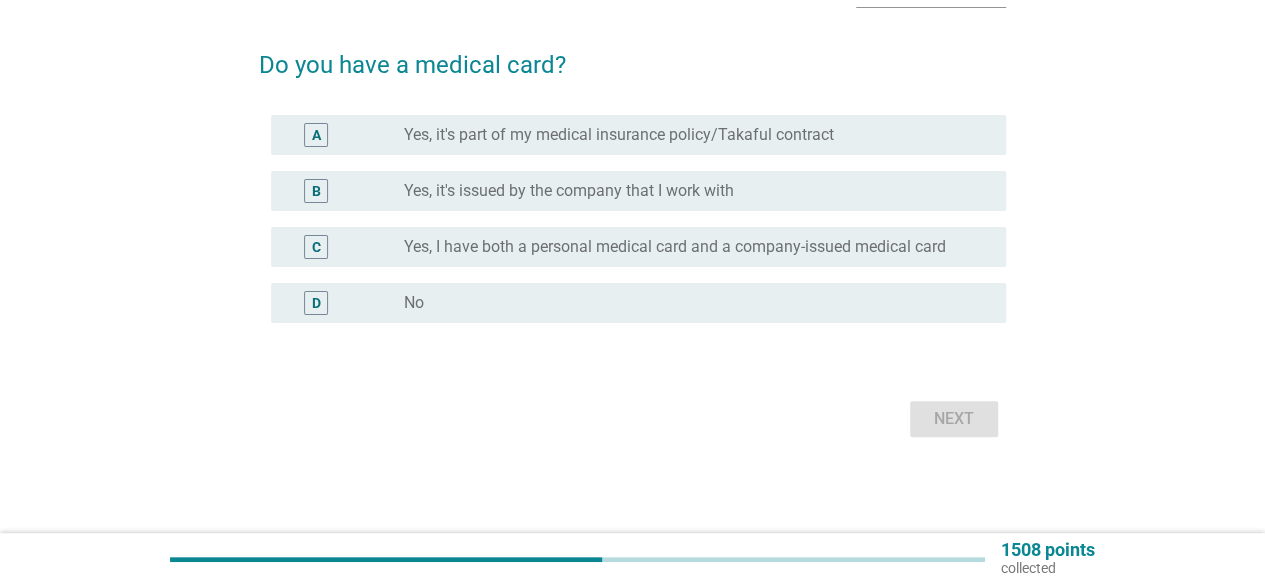 scroll, scrollTop: 0, scrollLeft: 0, axis: both 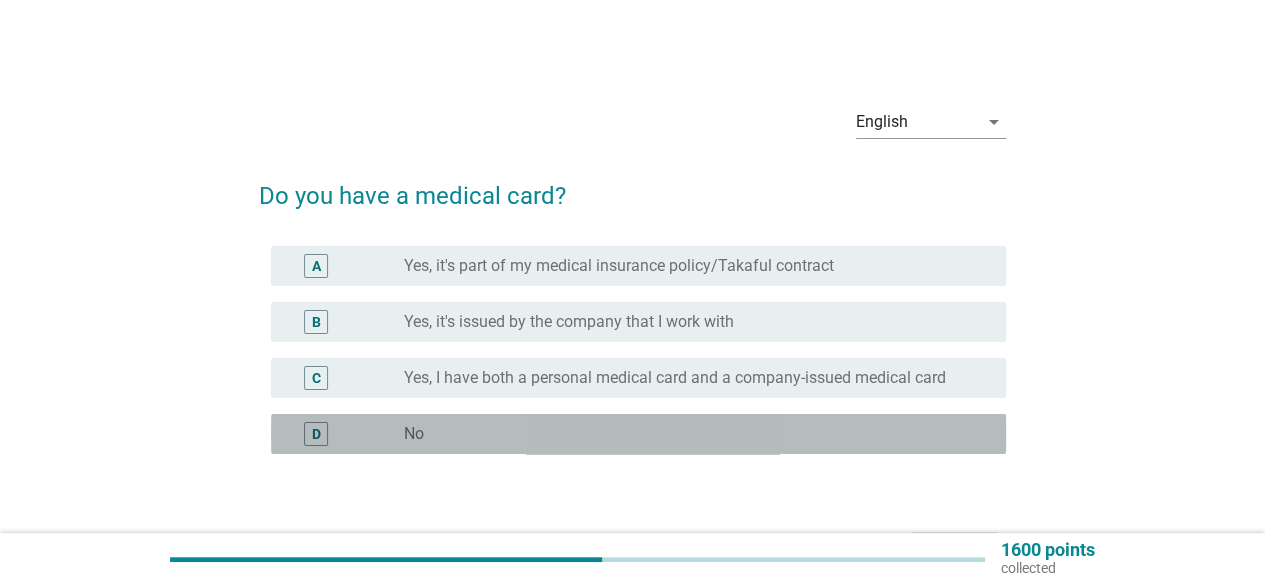 click on "D     radio_button_unchecked No" at bounding box center [638, 434] 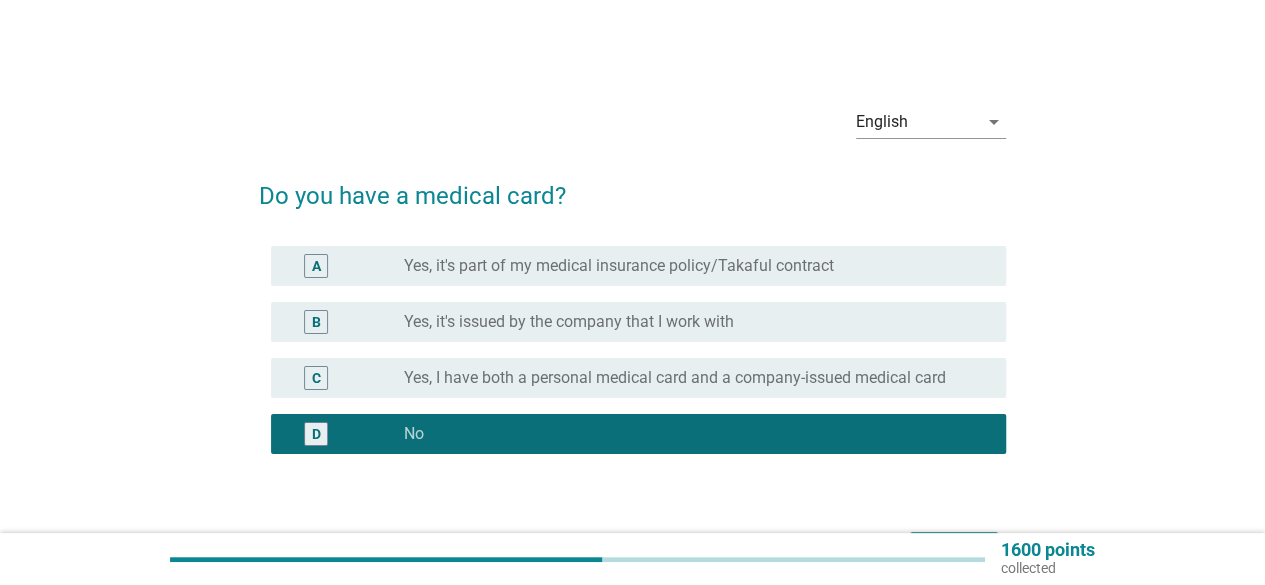 scroll, scrollTop: 100, scrollLeft: 0, axis: vertical 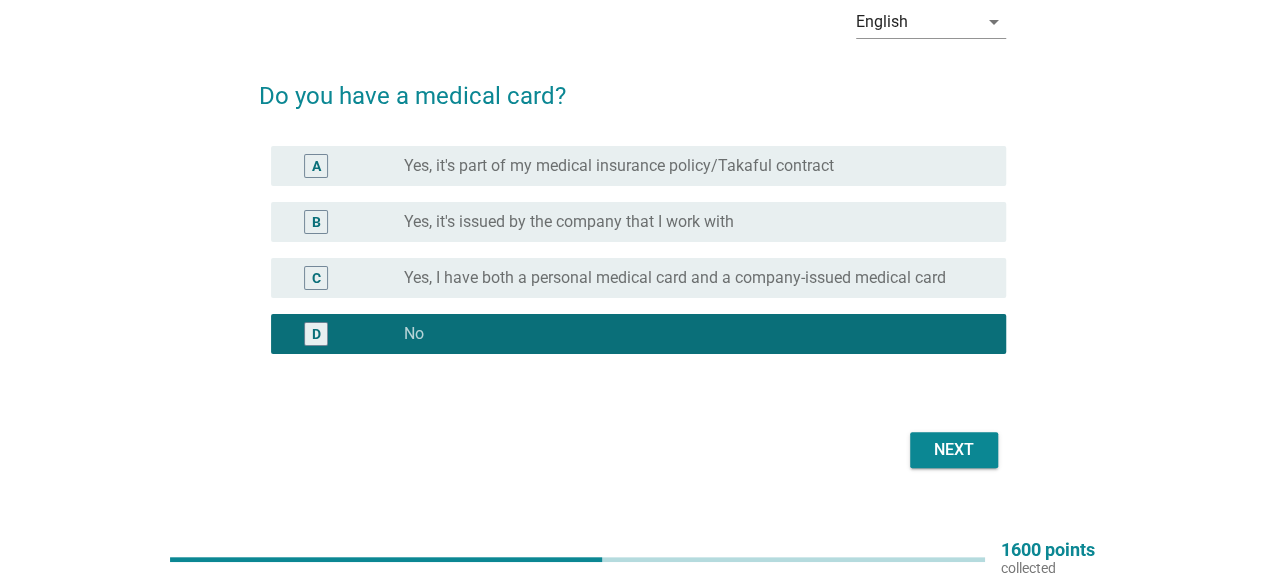 click on "radio_button_unchecked Yes, it's issued by the company that I work with" at bounding box center [689, 222] 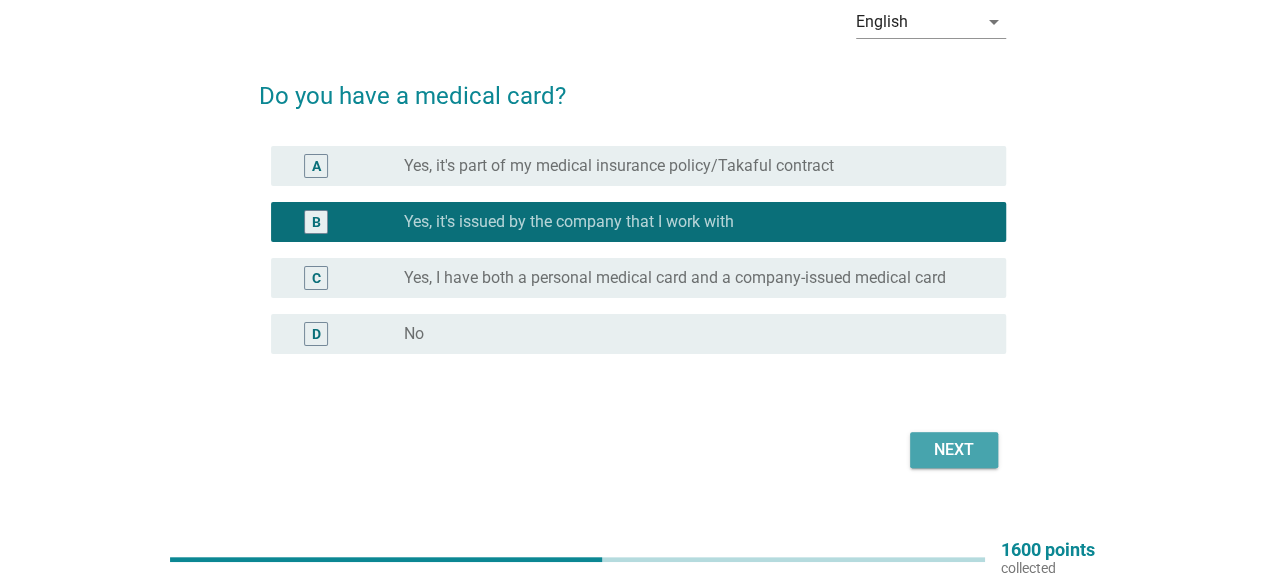 click on "Next" at bounding box center [954, 450] 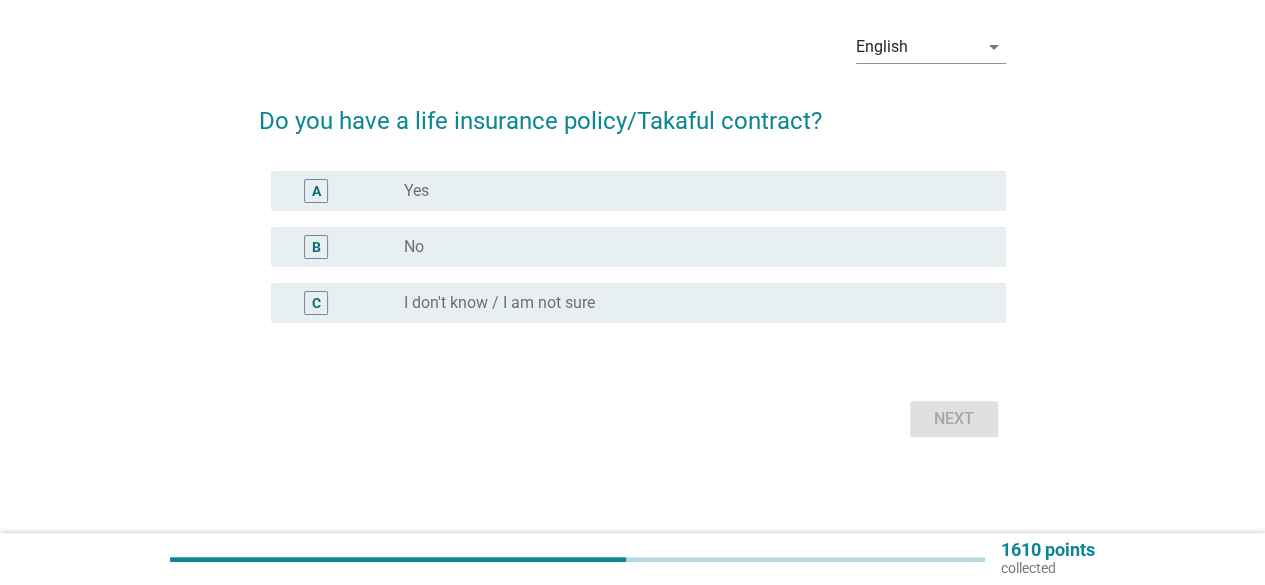 scroll, scrollTop: 0, scrollLeft: 0, axis: both 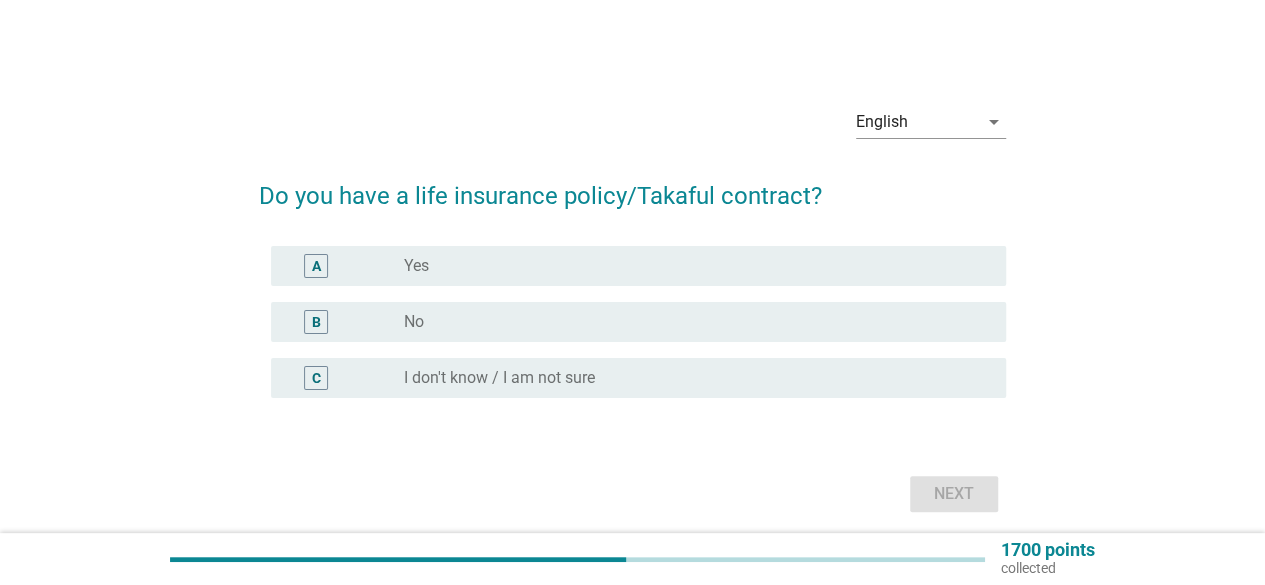 click on "radio_button_unchecked Yes" at bounding box center [689, 266] 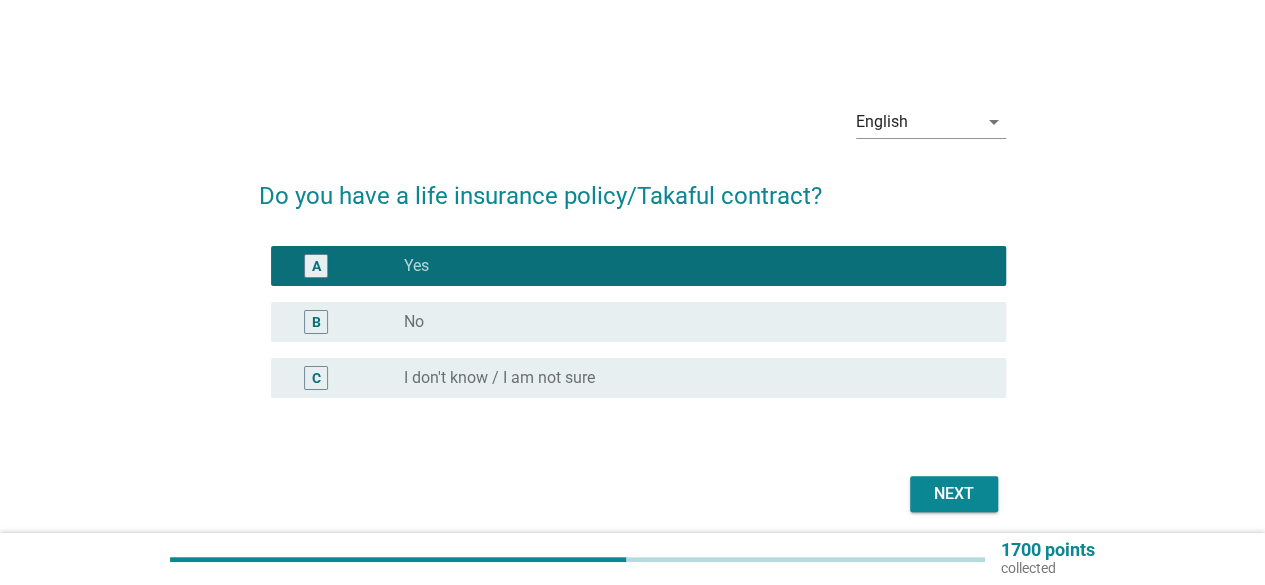 click on "Next" at bounding box center [954, 494] 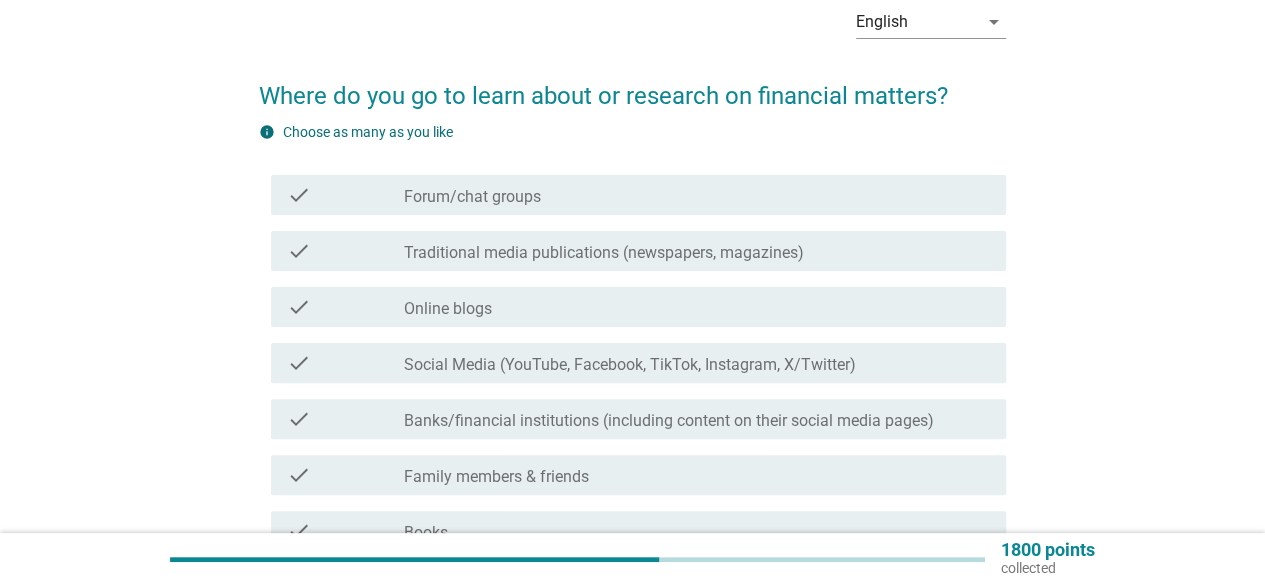 scroll, scrollTop: 200, scrollLeft: 0, axis: vertical 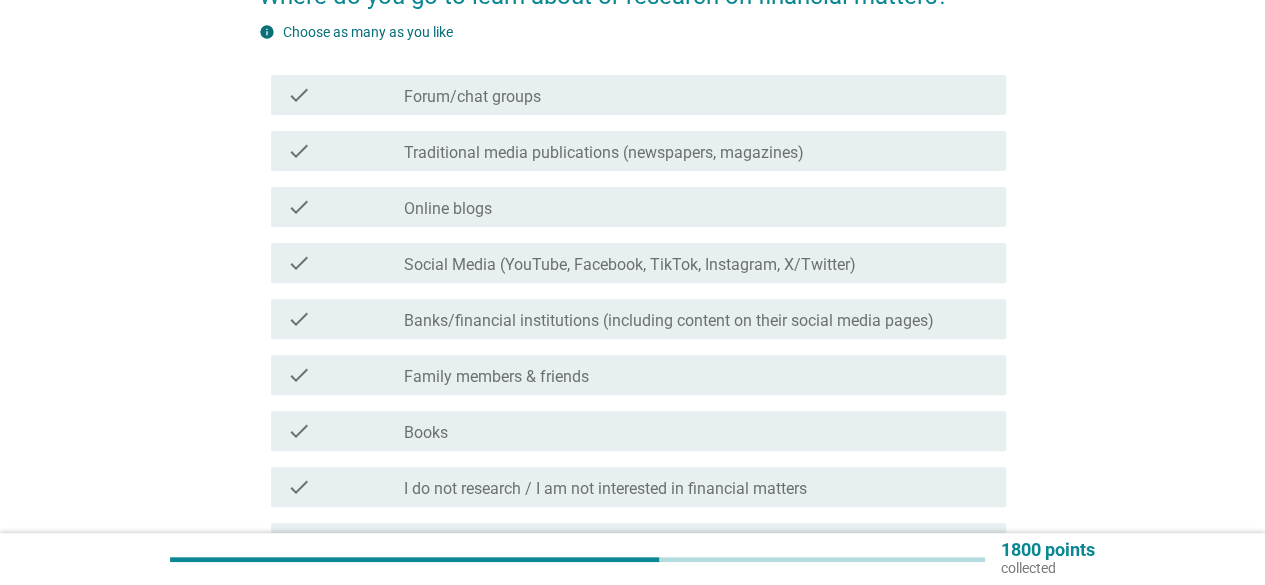 click on "Social Media (YouTube, Facebook, TikTok, Instagram, X/Twitter)" at bounding box center (630, 265) 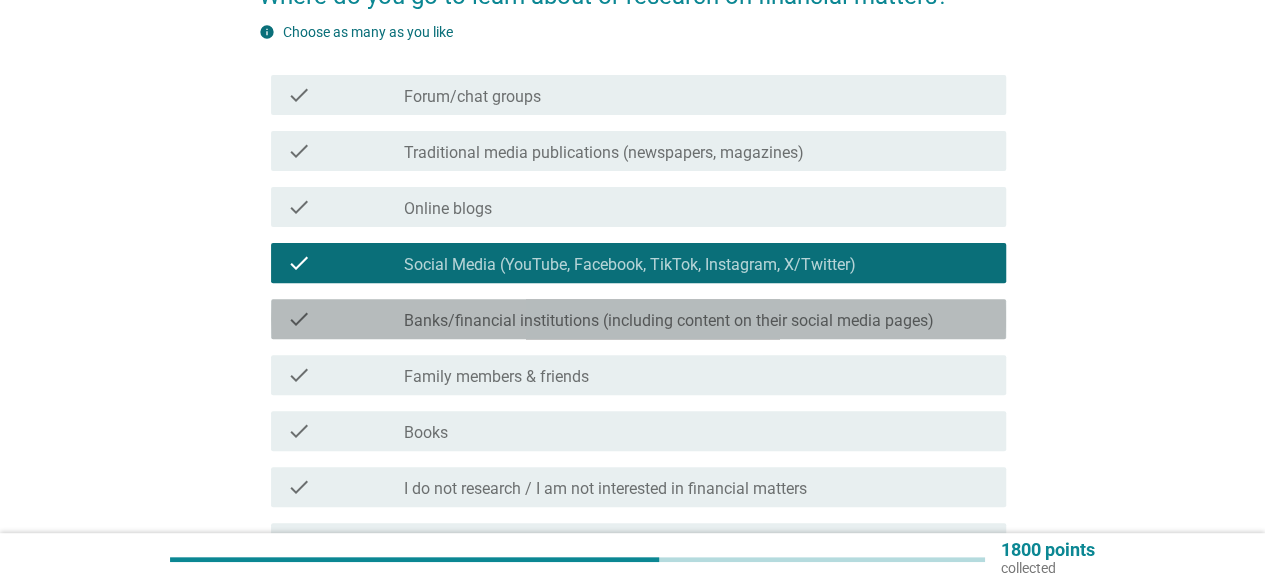 click on "Banks/financial institutions (including content on their social media pages)" at bounding box center [669, 321] 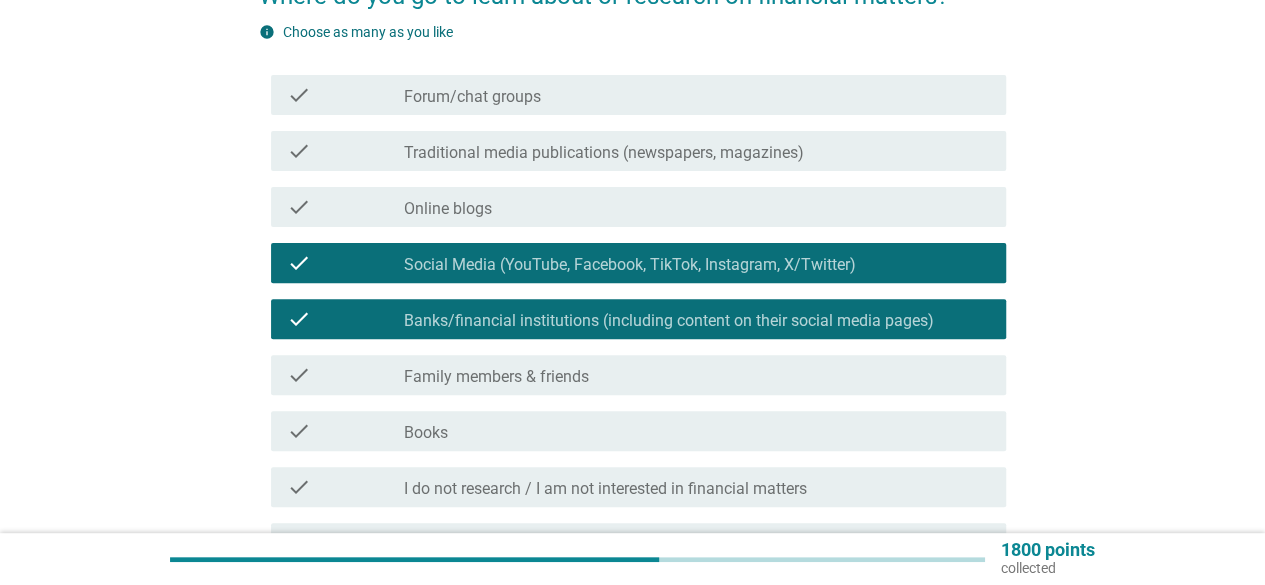 click on "check_box_outline_blank Family members & friends" at bounding box center (697, 375) 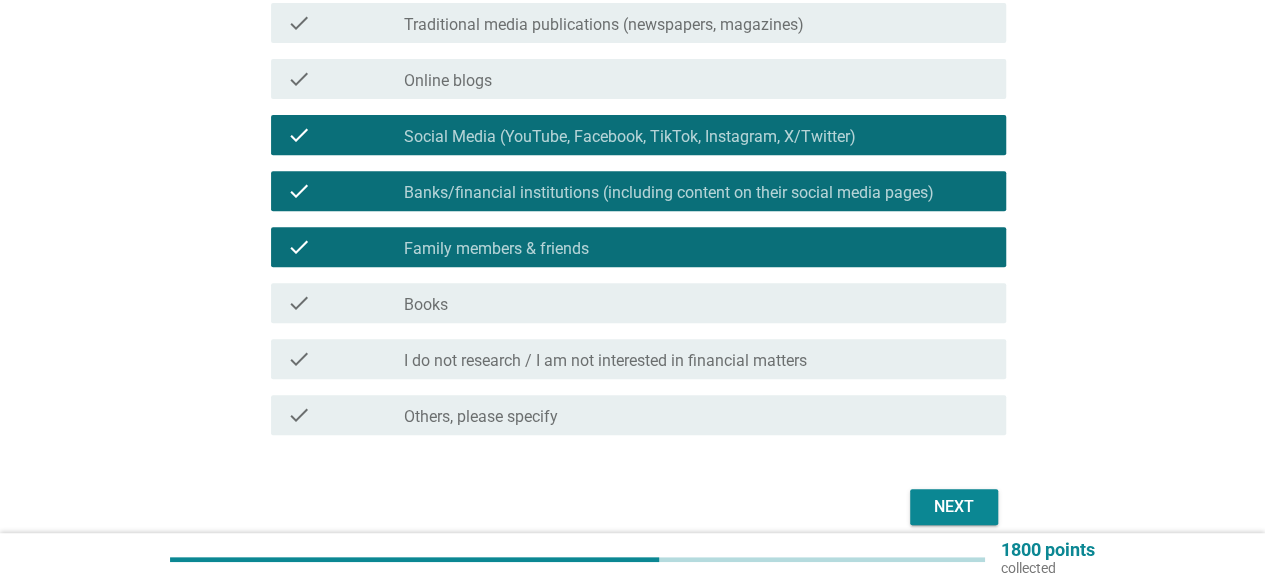 scroll, scrollTop: 400, scrollLeft: 0, axis: vertical 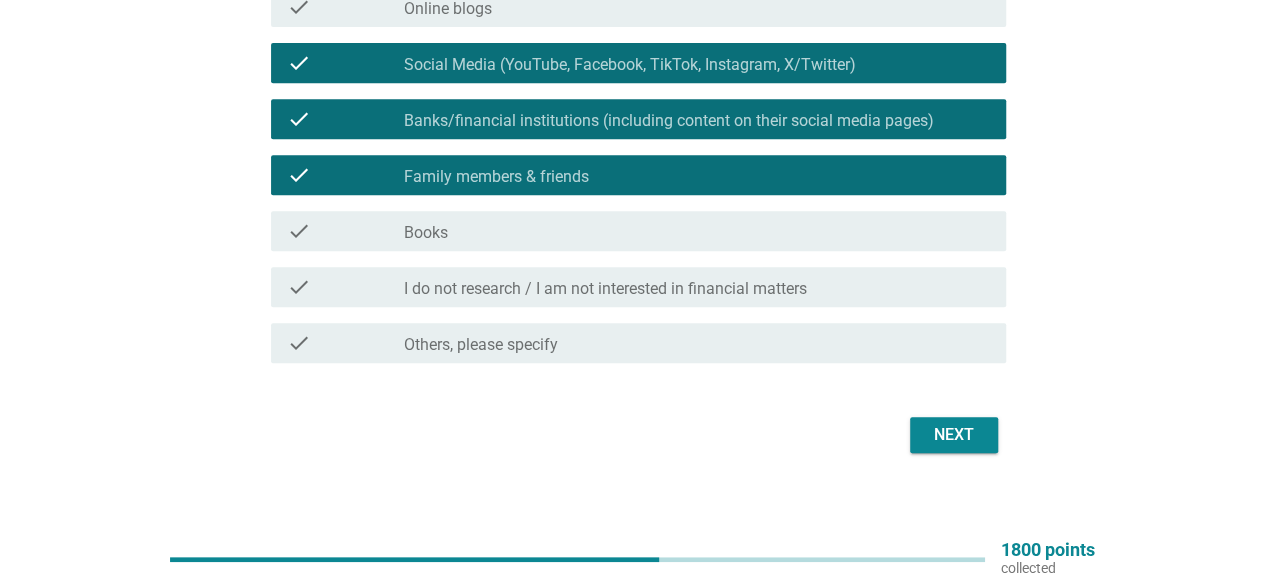 click on "Next" at bounding box center (954, 435) 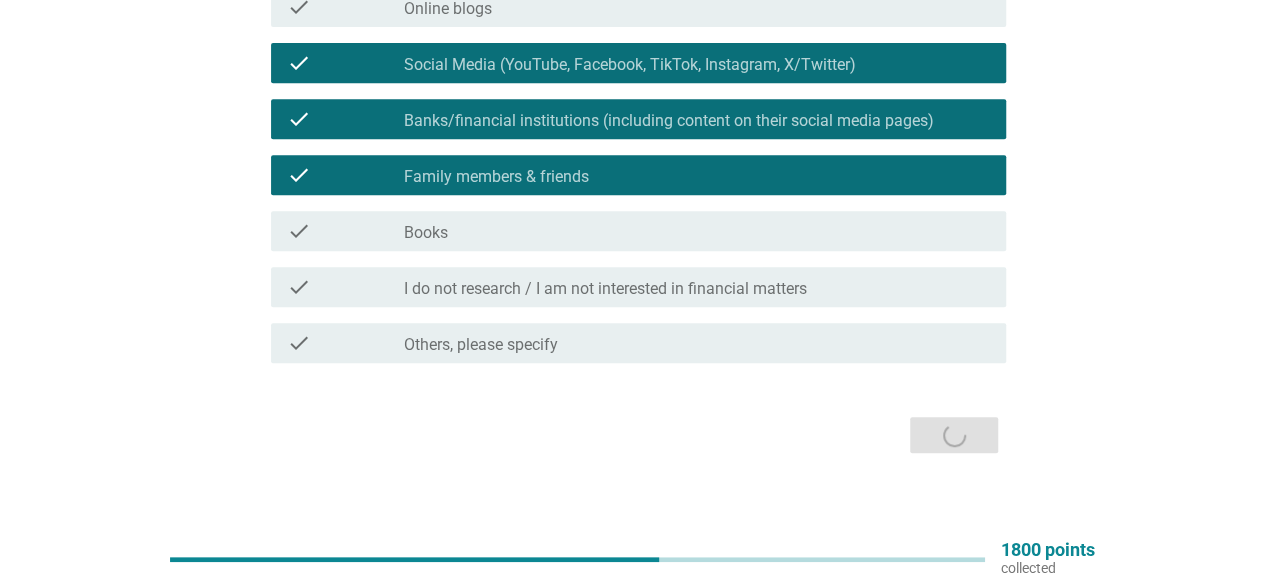 scroll, scrollTop: 0, scrollLeft: 0, axis: both 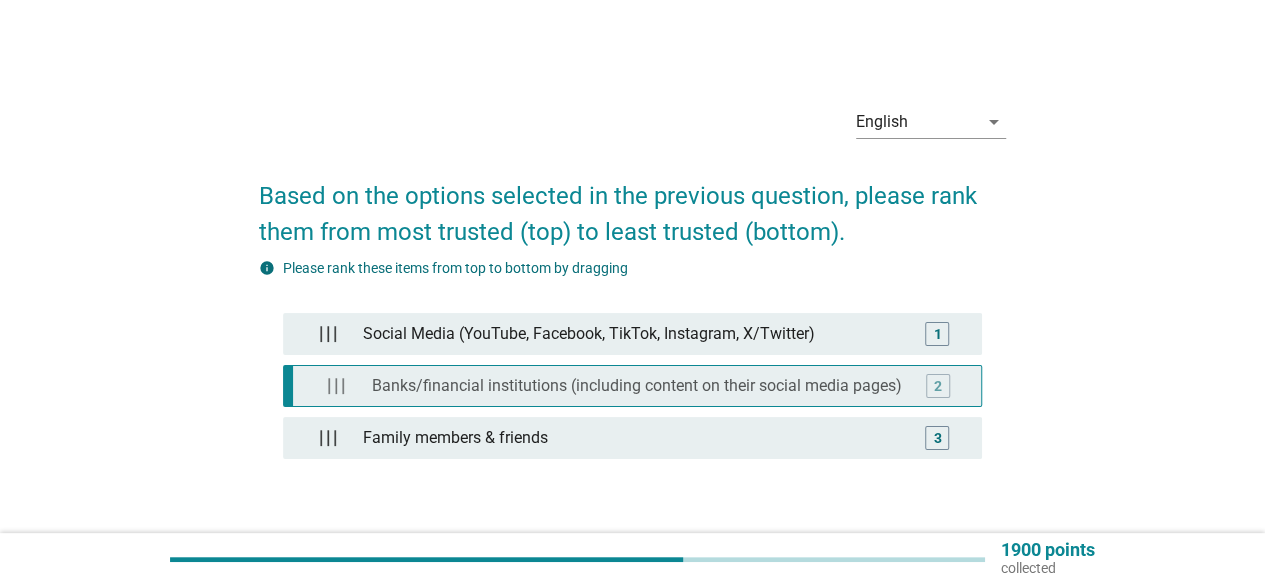 type 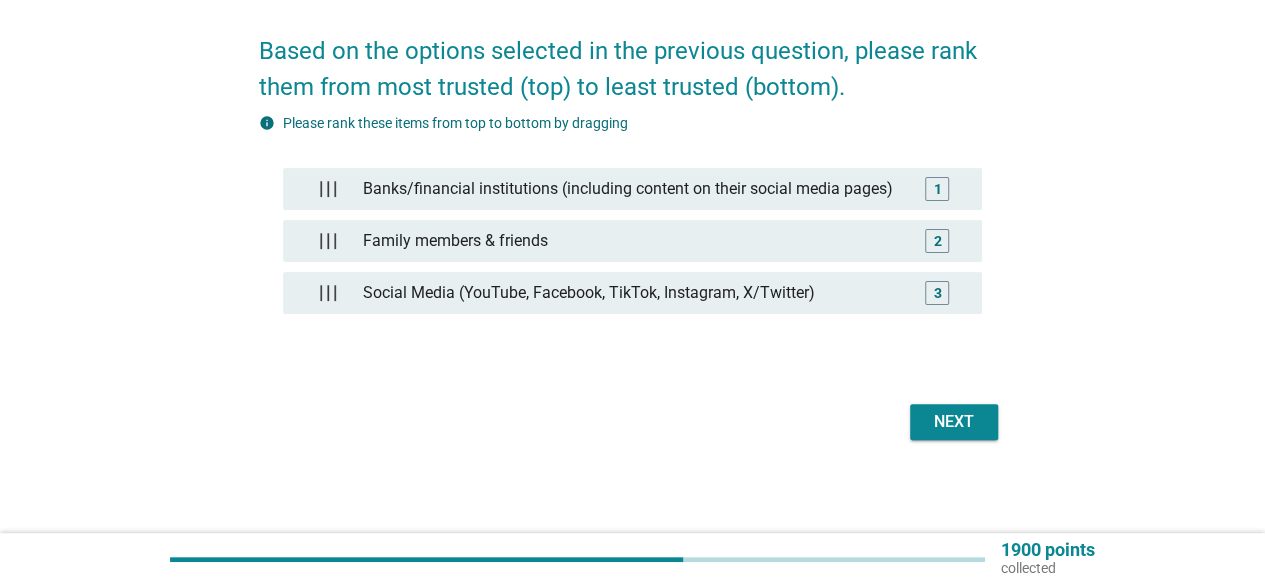 scroll, scrollTop: 146, scrollLeft: 0, axis: vertical 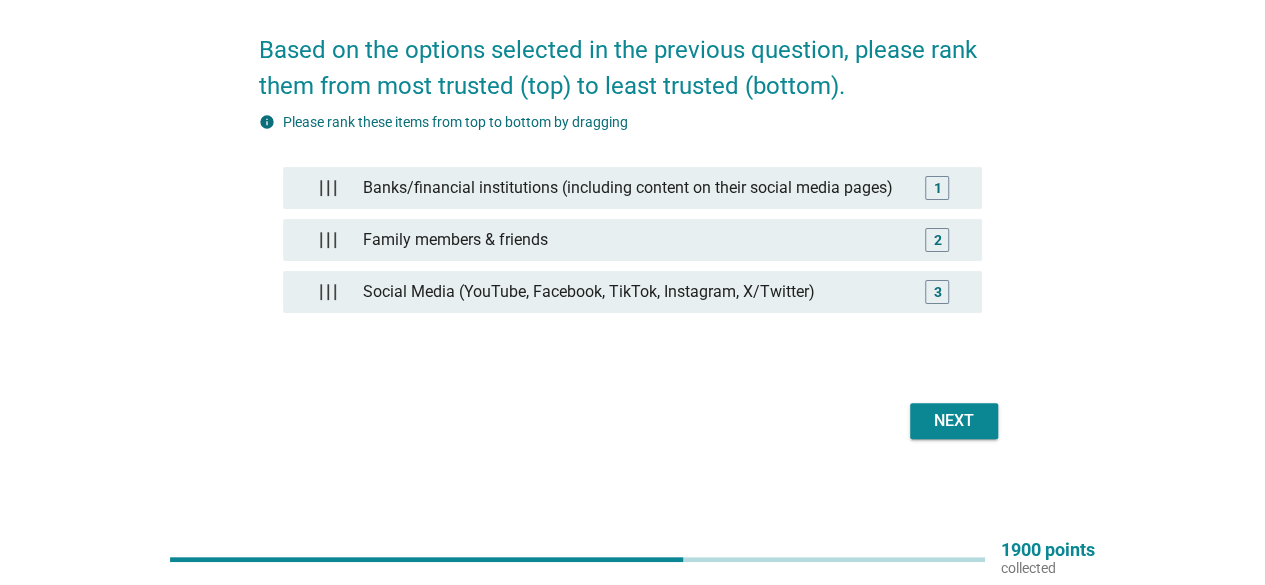 click on "Next" at bounding box center [632, 421] 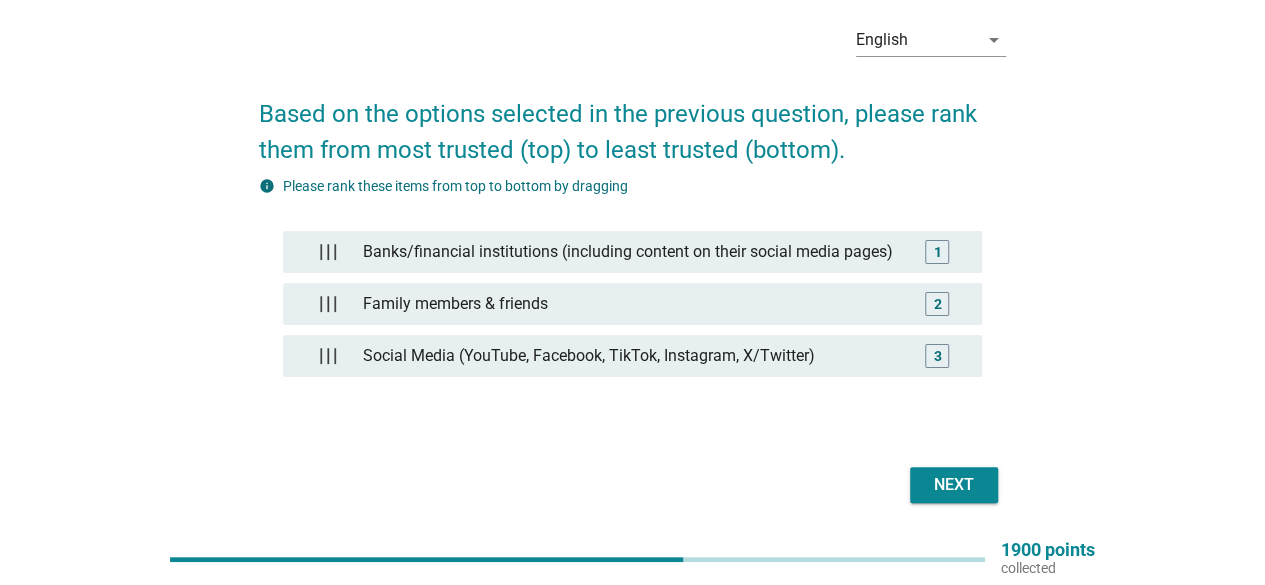 scroll, scrollTop: 146, scrollLeft: 0, axis: vertical 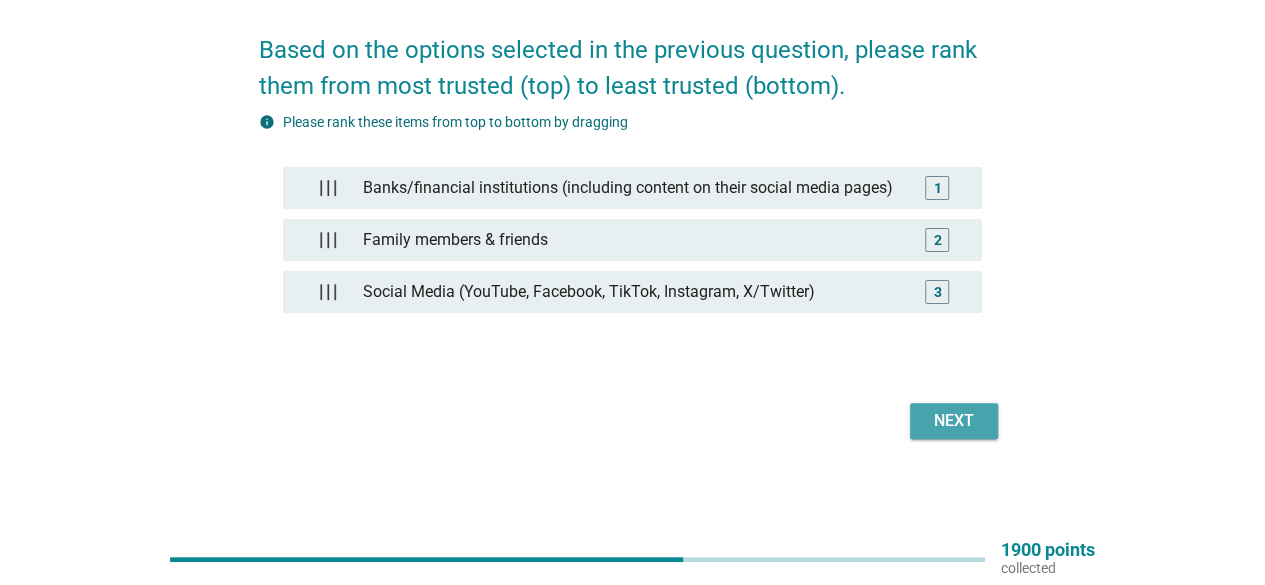 click on "Next" at bounding box center (954, 421) 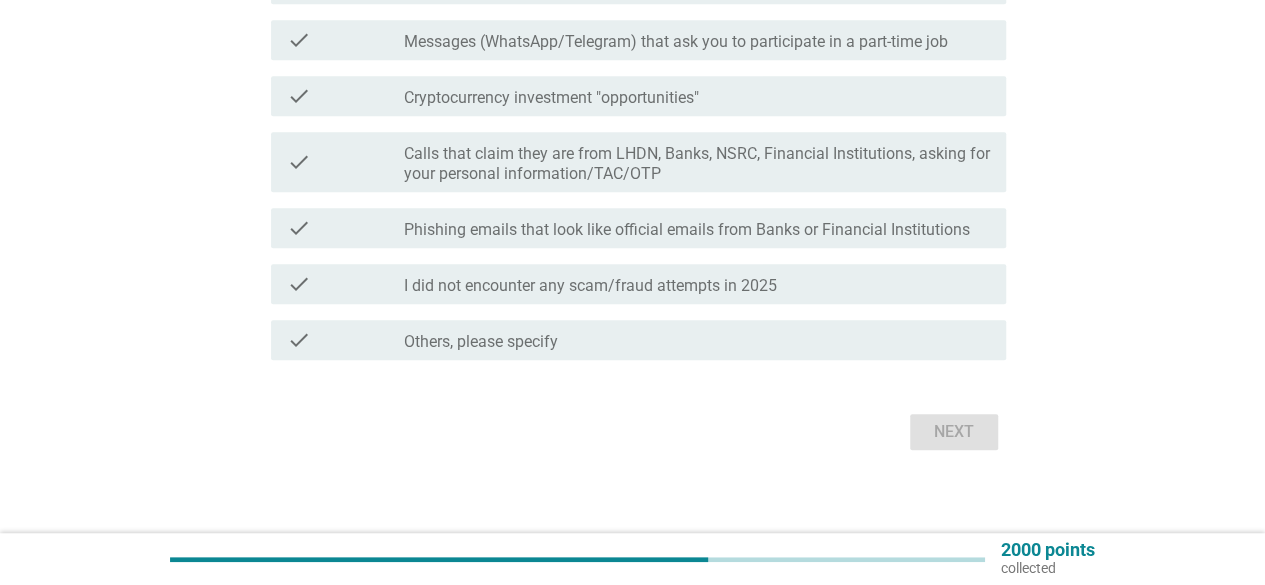 scroll, scrollTop: 492, scrollLeft: 0, axis: vertical 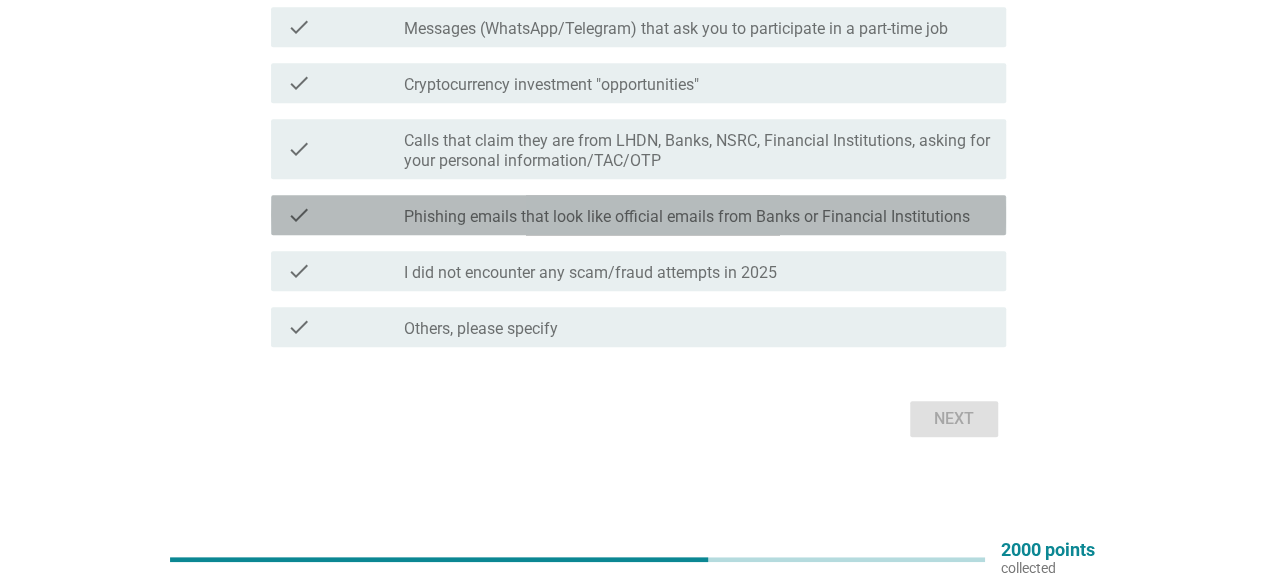 click on "Phishing emails that look like official emails from Banks or Financial Institutions" at bounding box center (687, 217) 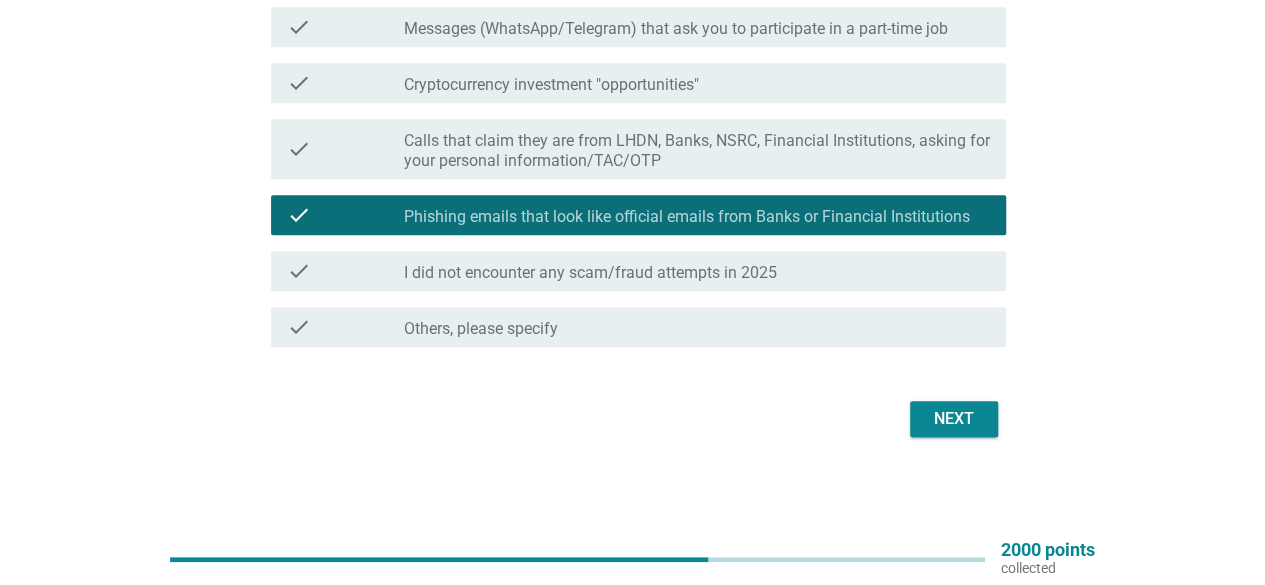 click on "Next" at bounding box center (954, 419) 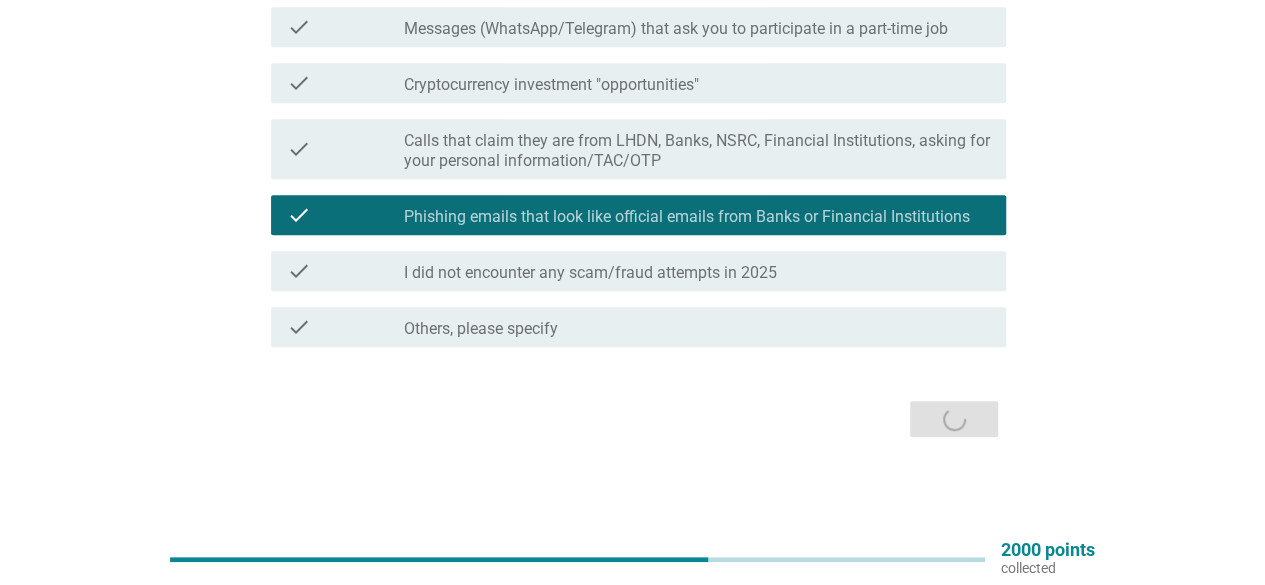 scroll, scrollTop: 0, scrollLeft: 0, axis: both 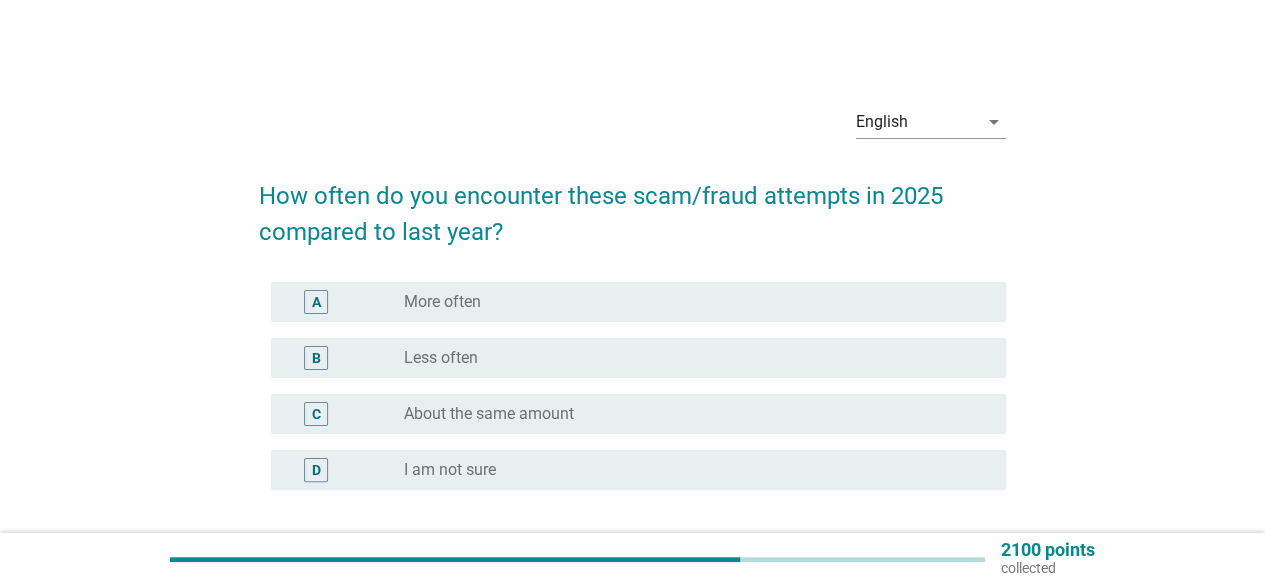 click on "B     radio_button_unchecked Less often" at bounding box center (638, 358) 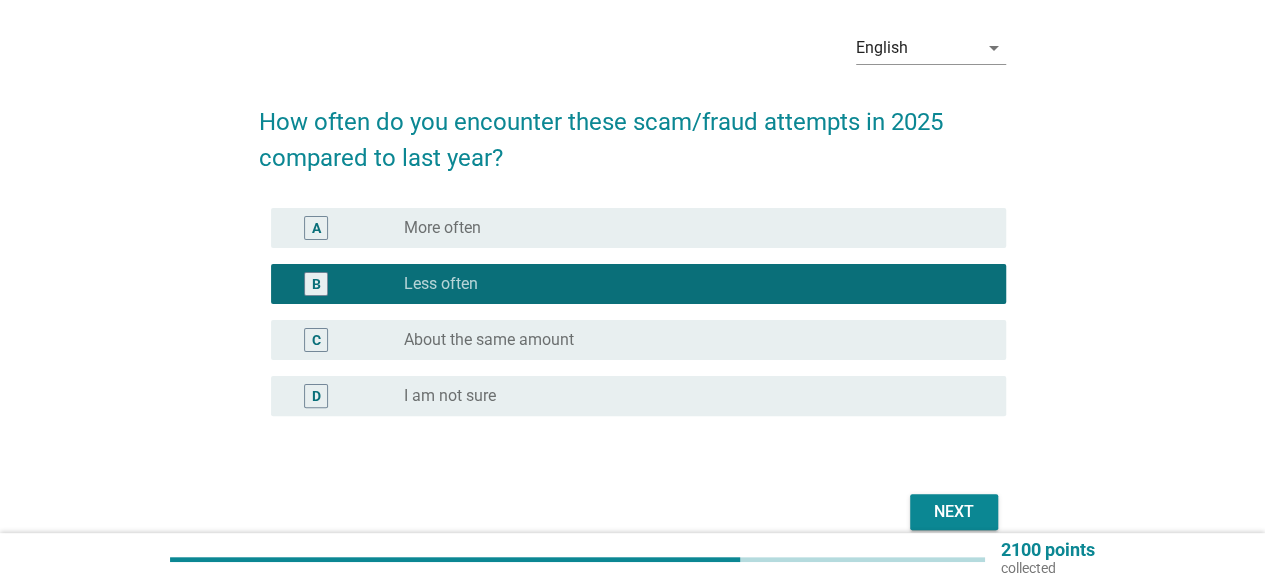 scroll, scrollTop: 100, scrollLeft: 0, axis: vertical 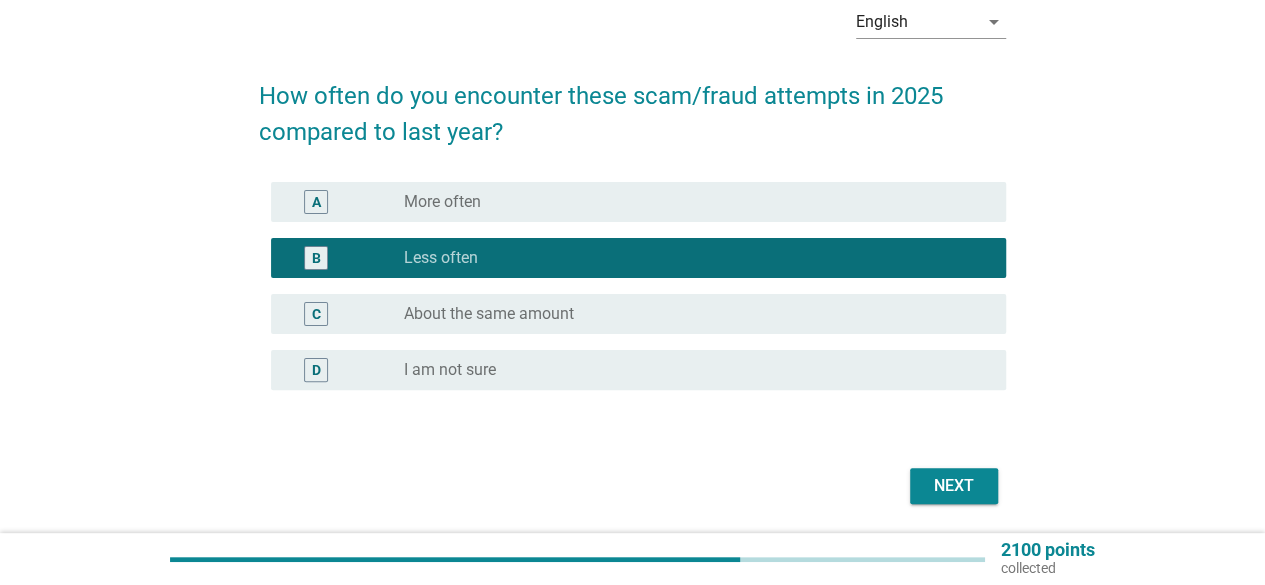 click on "Next" at bounding box center [954, 486] 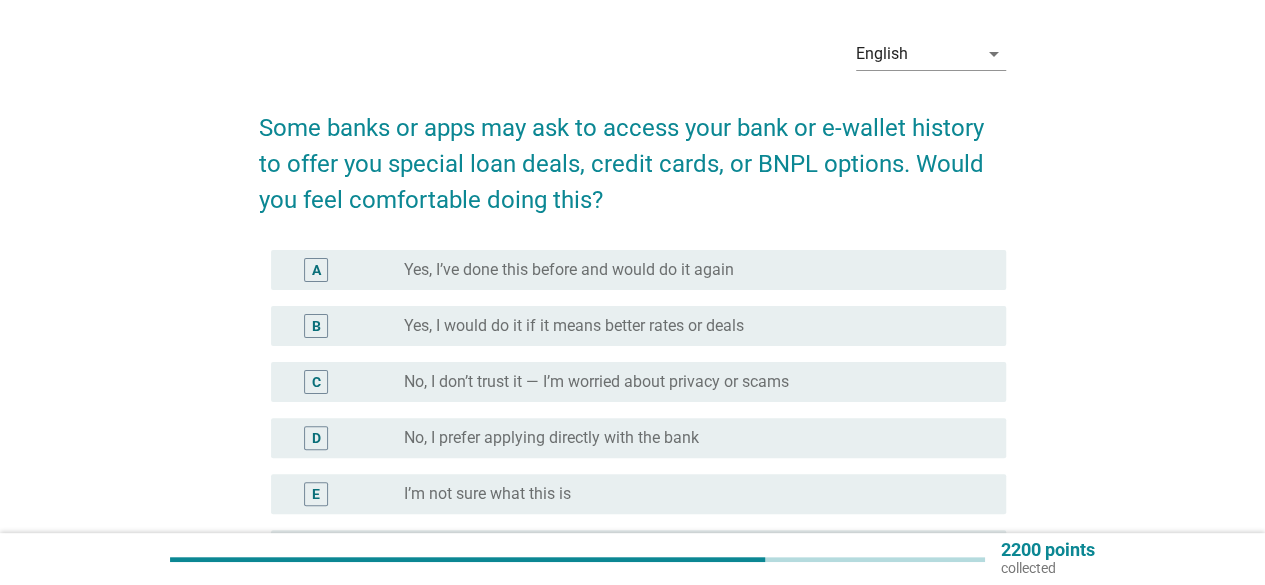scroll, scrollTop: 100, scrollLeft: 0, axis: vertical 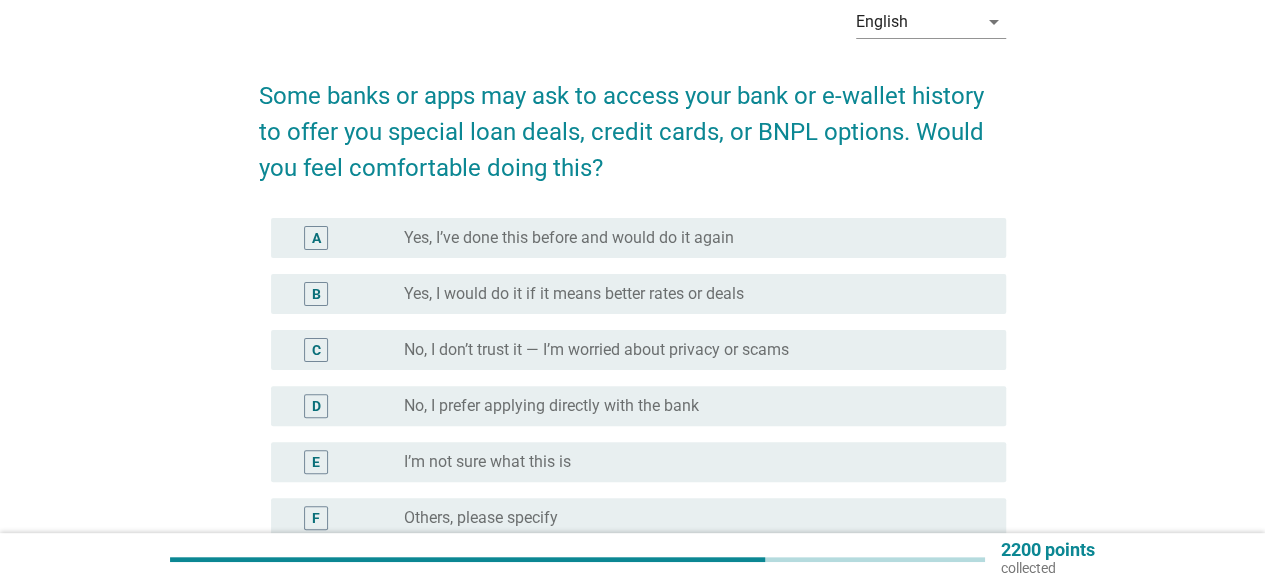 click on "Yes, I’ve done this before and would do it again" at bounding box center (569, 238) 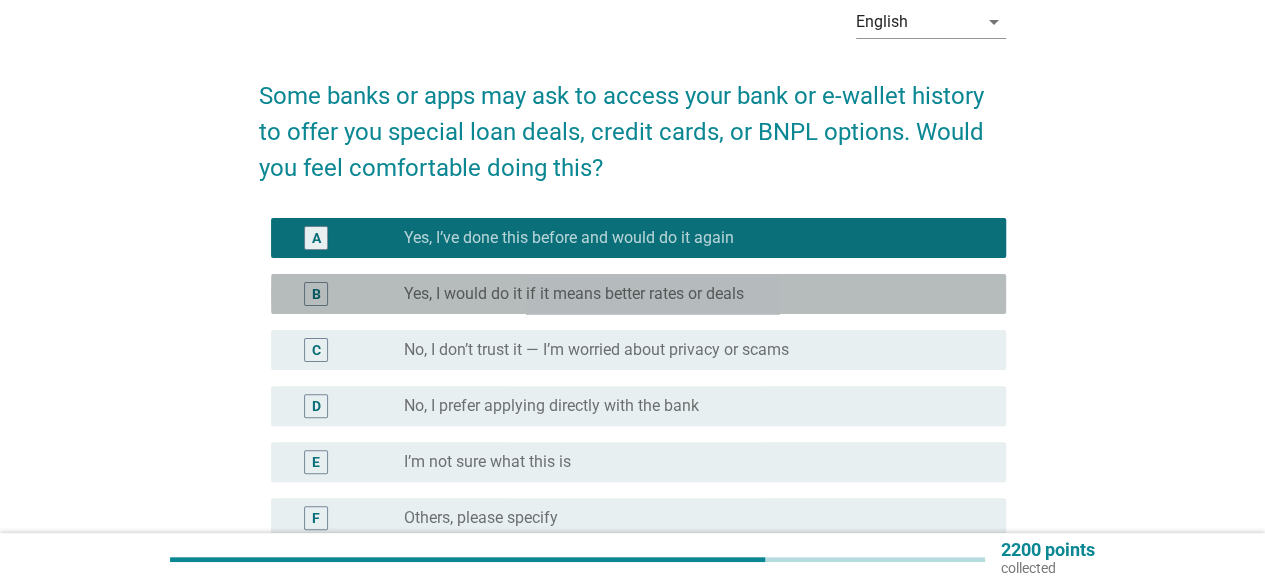 click on "B     radio_button_unchecked Yes, I would do it if it means better rates or deals" at bounding box center [638, 294] 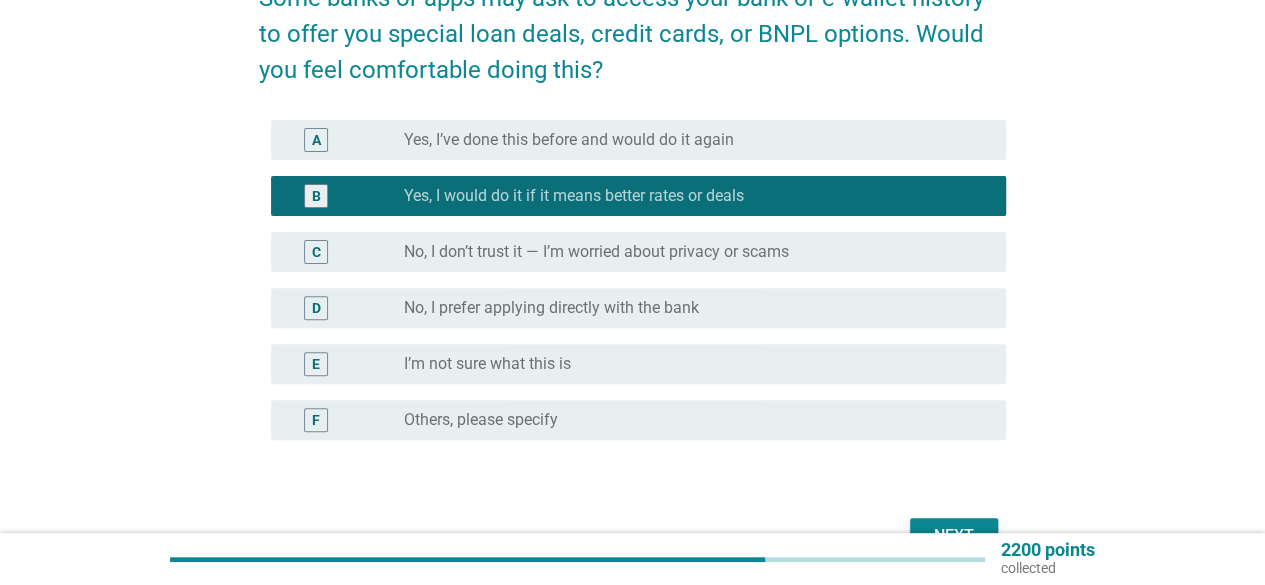 scroll, scrollTop: 300, scrollLeft: 0, axis: vertical 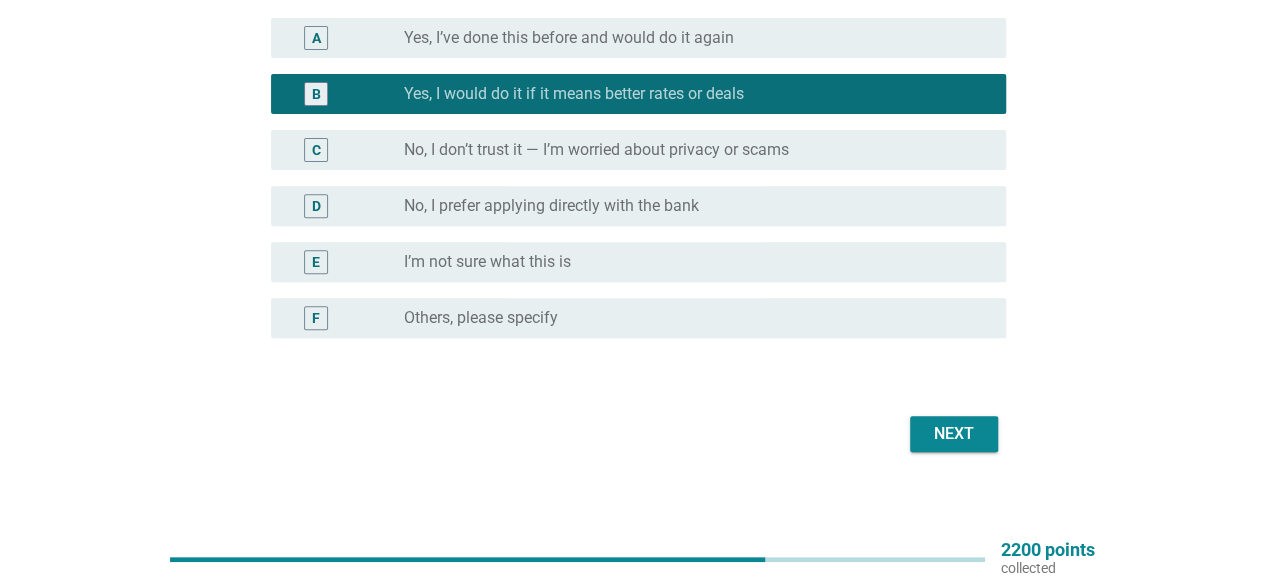 click on "Next" at bounding box center [954, 434] 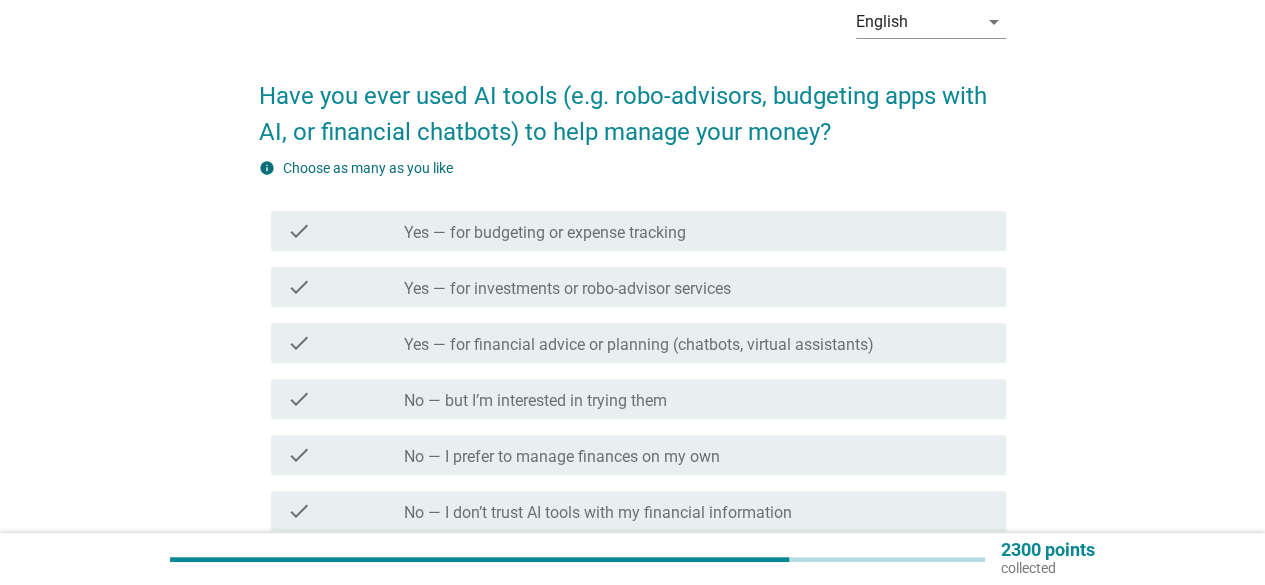 scroll, scrollTop: 200, scrollLeft: 0, axis: vertical 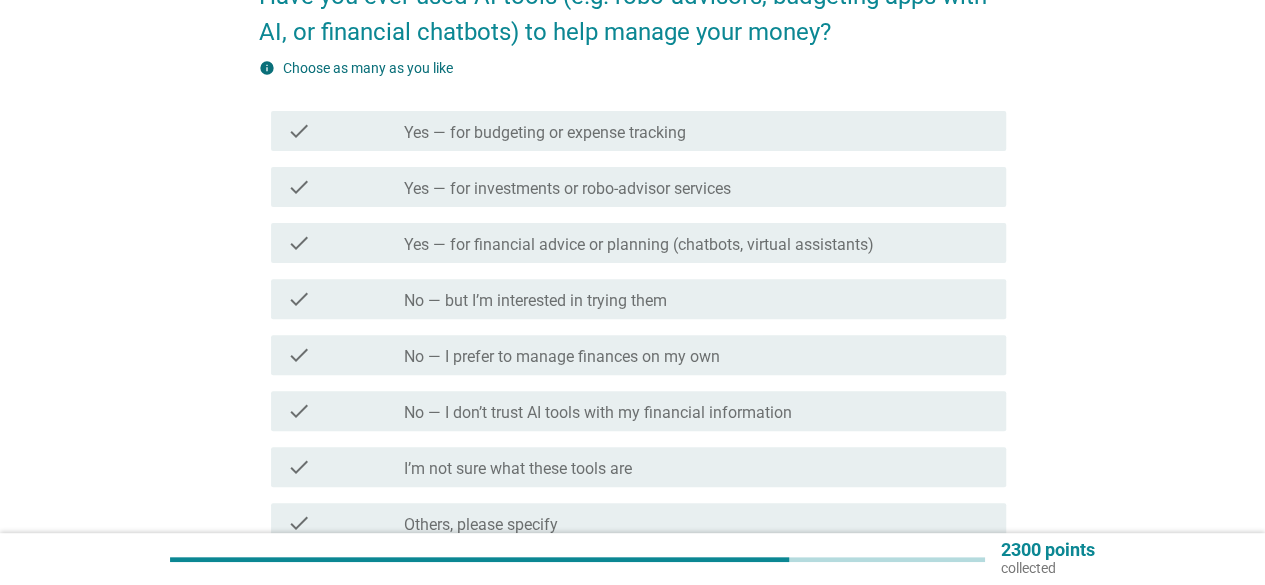 click on "check_box_outline_blank No — I prefer to manage finances on my own" at bounding box center (697, 355) 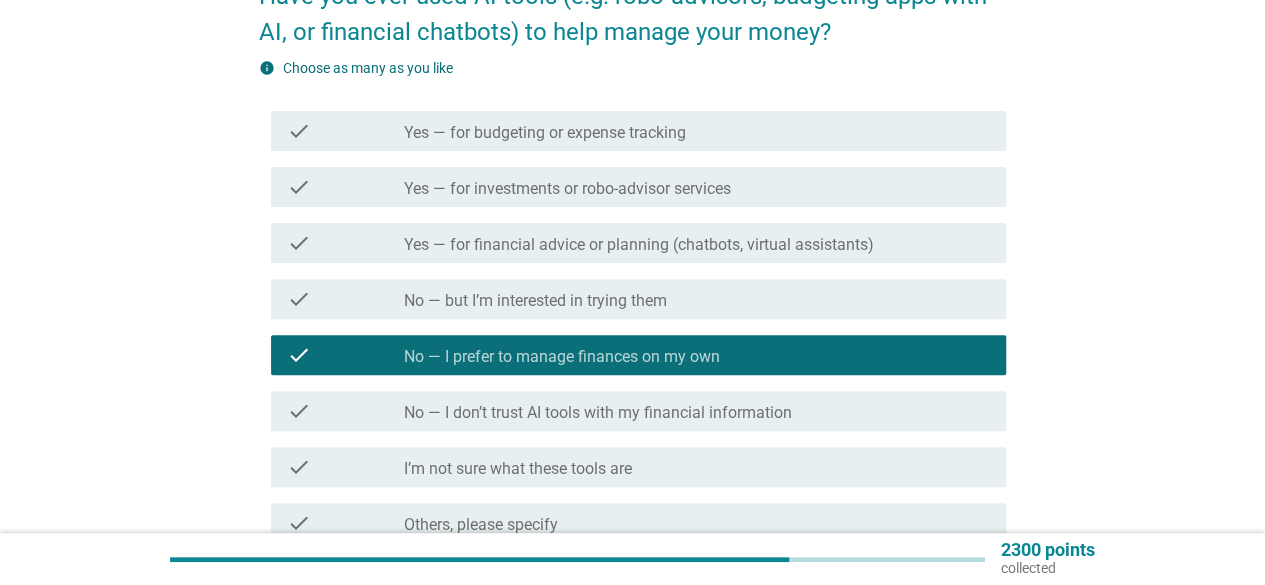 scroll, scrollTop: 300, scrollLeft: 0, axis: vertical 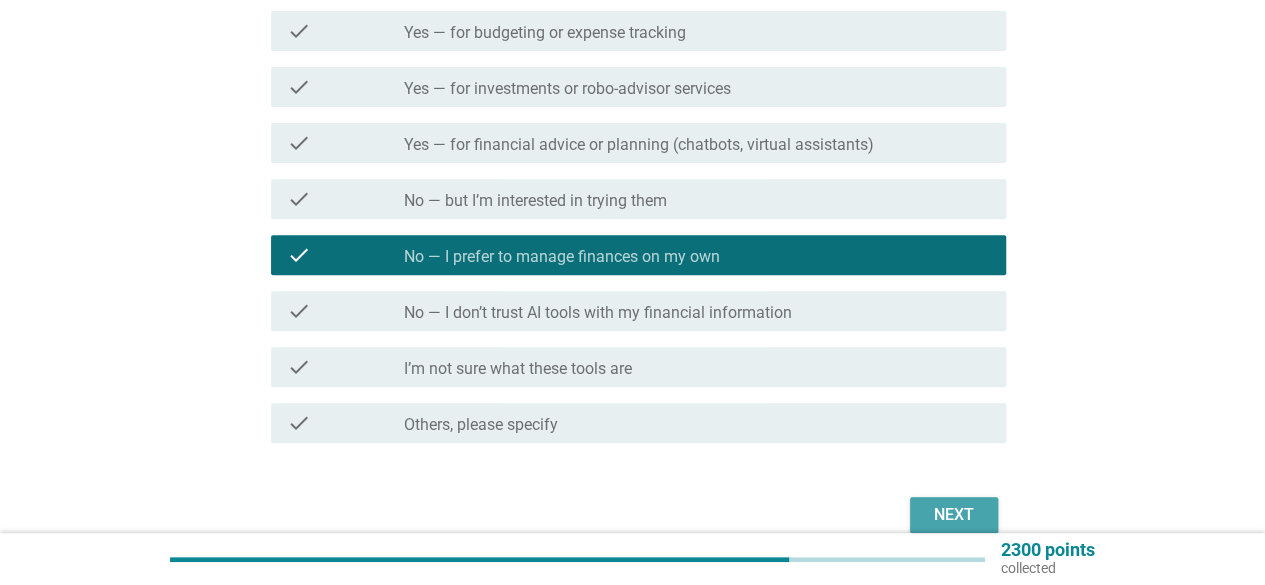 click on "Next" at bounding box center [954, 515] 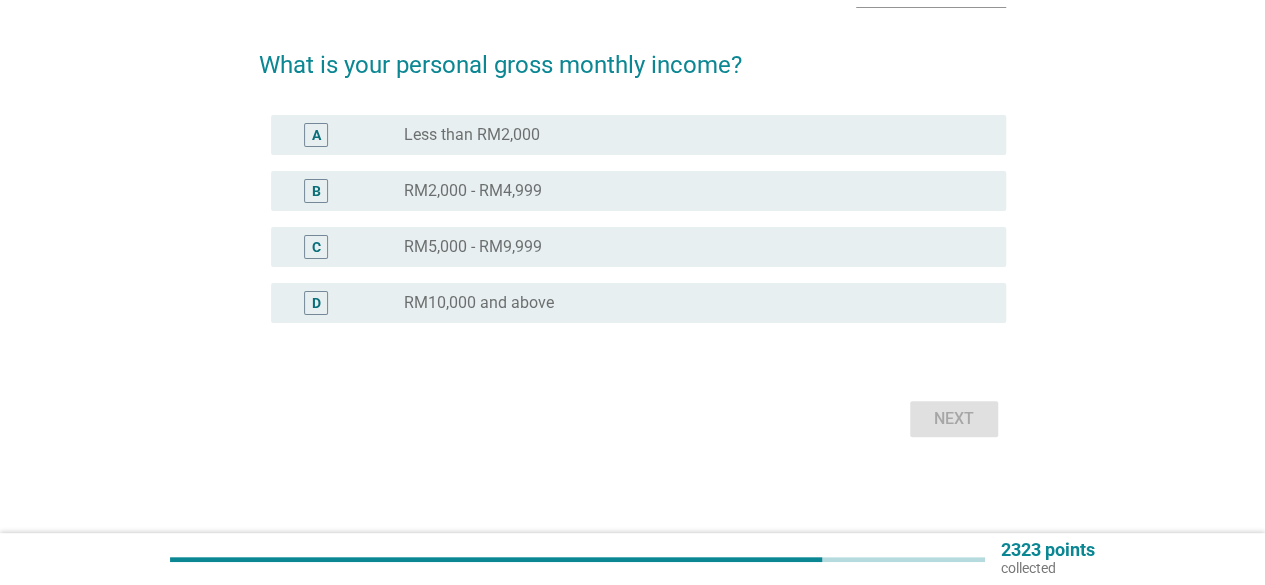 scroll, scrollTop: 0, scrollLeft: 0, axis: both 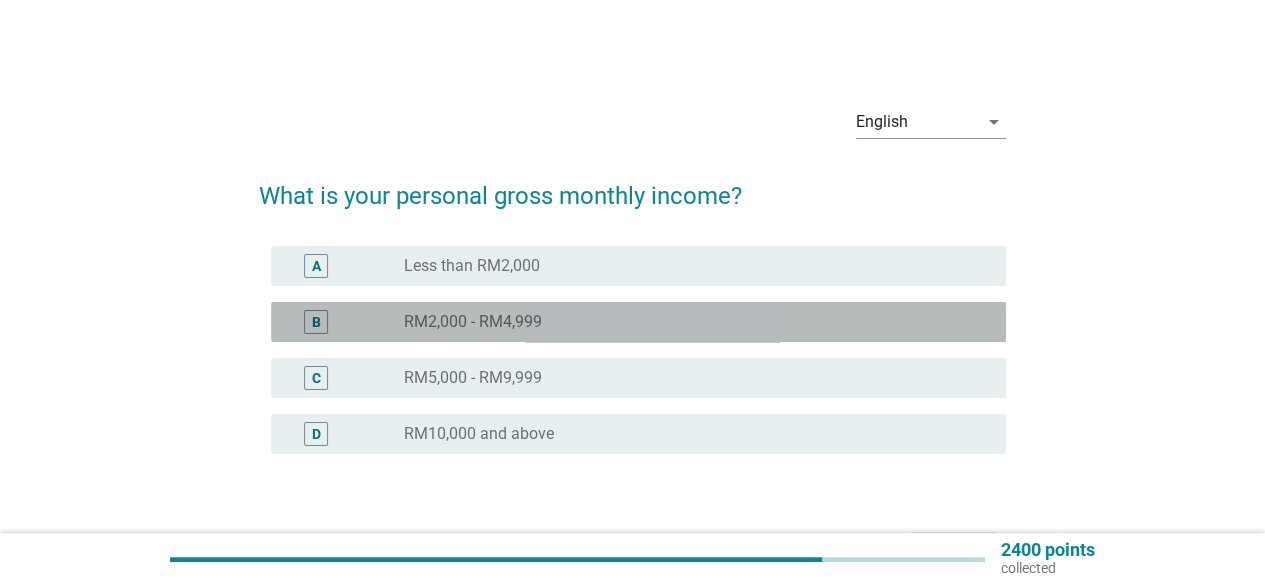 click on "radio_button_unchecked RM2,000 - RM4,999" at bounding box center (689, 322) 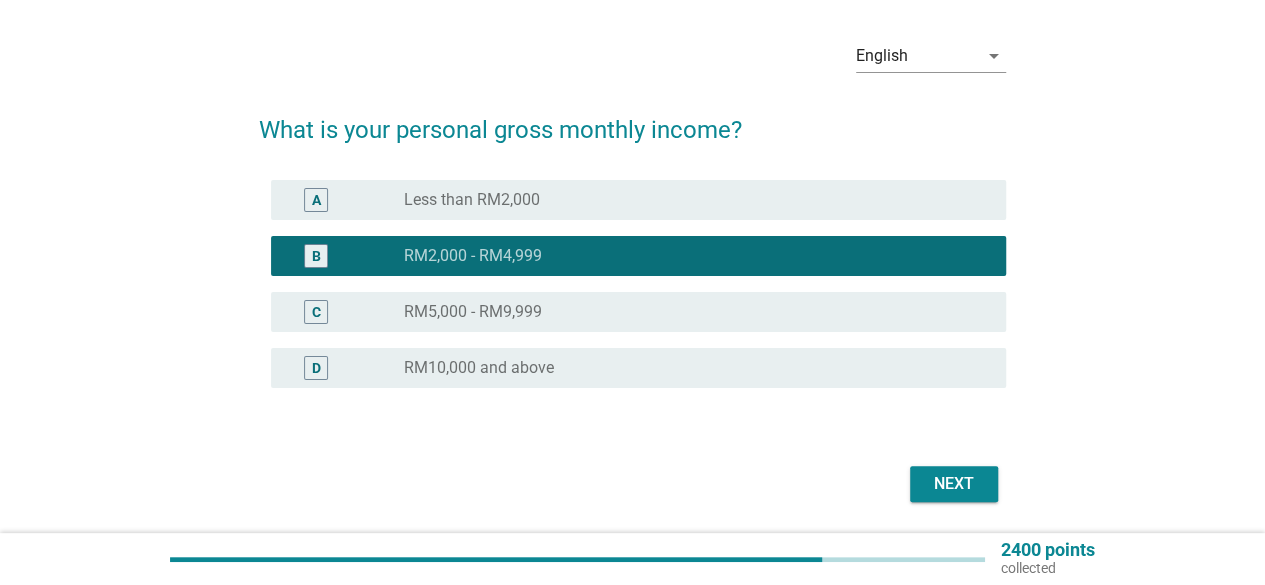 scroll, scrollTop: 130, scrollLeft: 0, axis: vertical 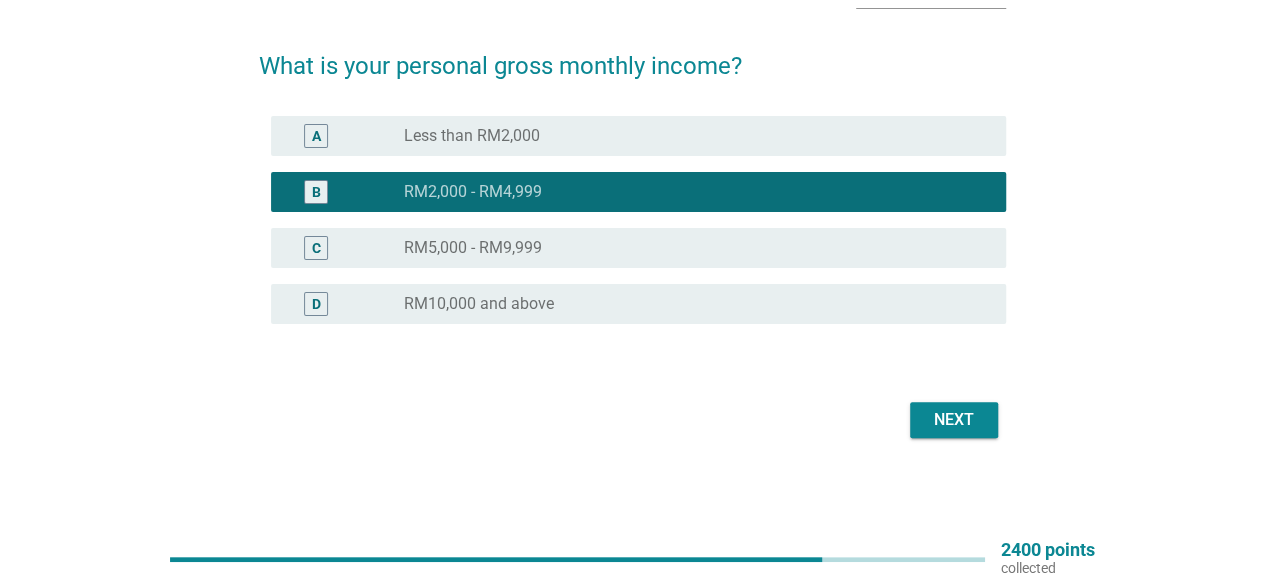 click on "Next" at bounding box center (954, 420) 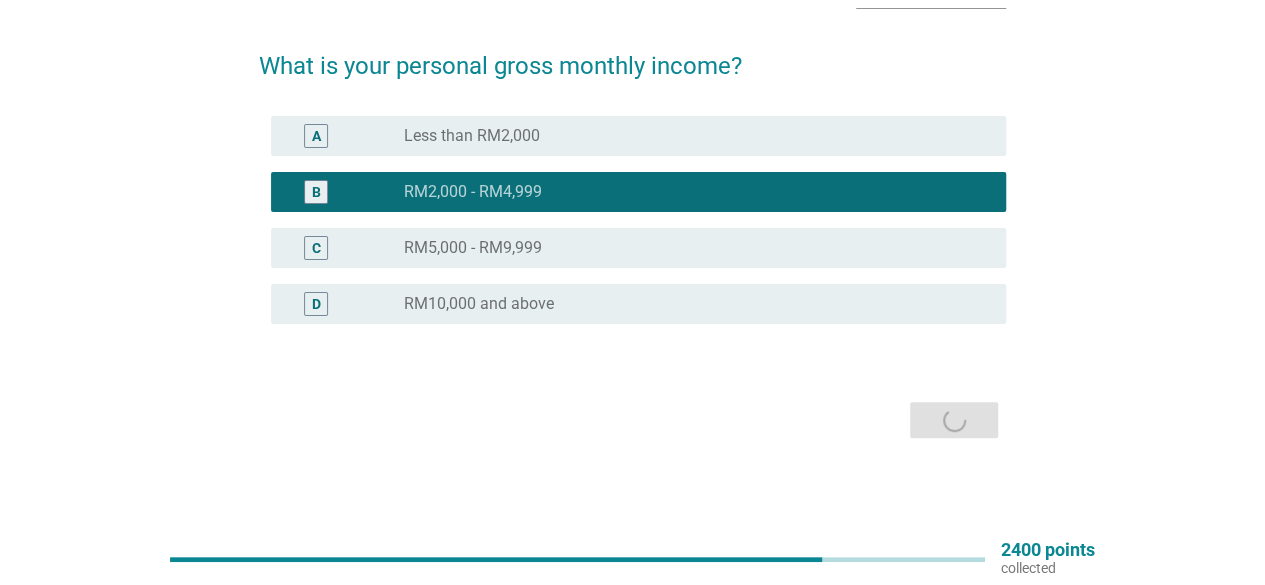 scroll, scrollTop: 0, scrollLeft: 0, axis: both 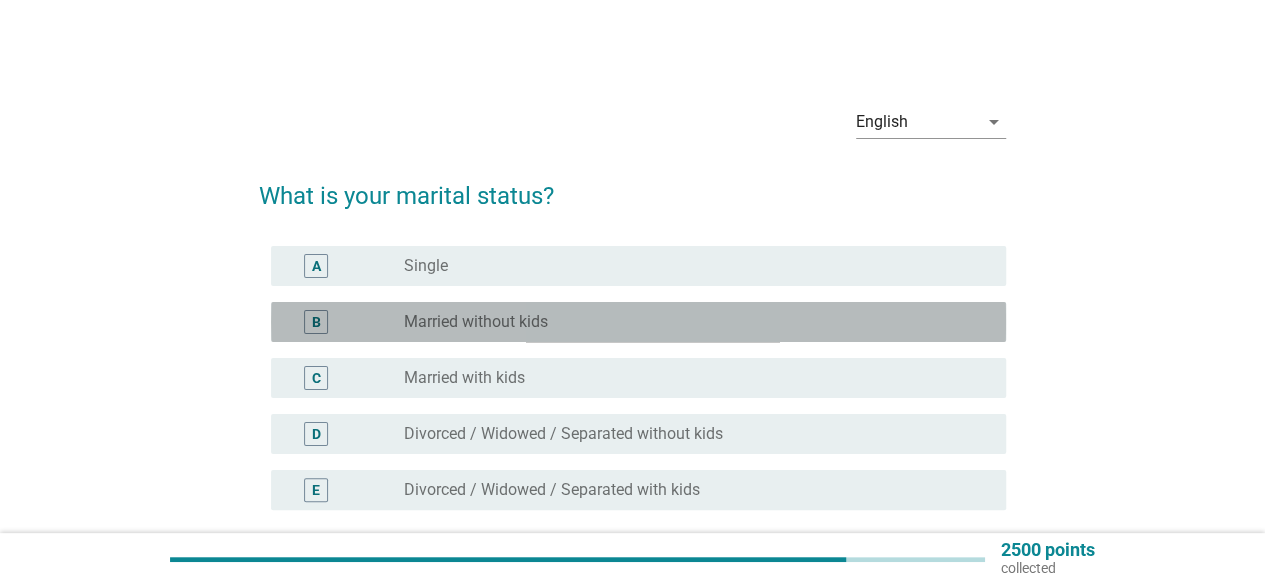 click on "radio_button_unchecked Married without kids" at bounding box center (689, 322) 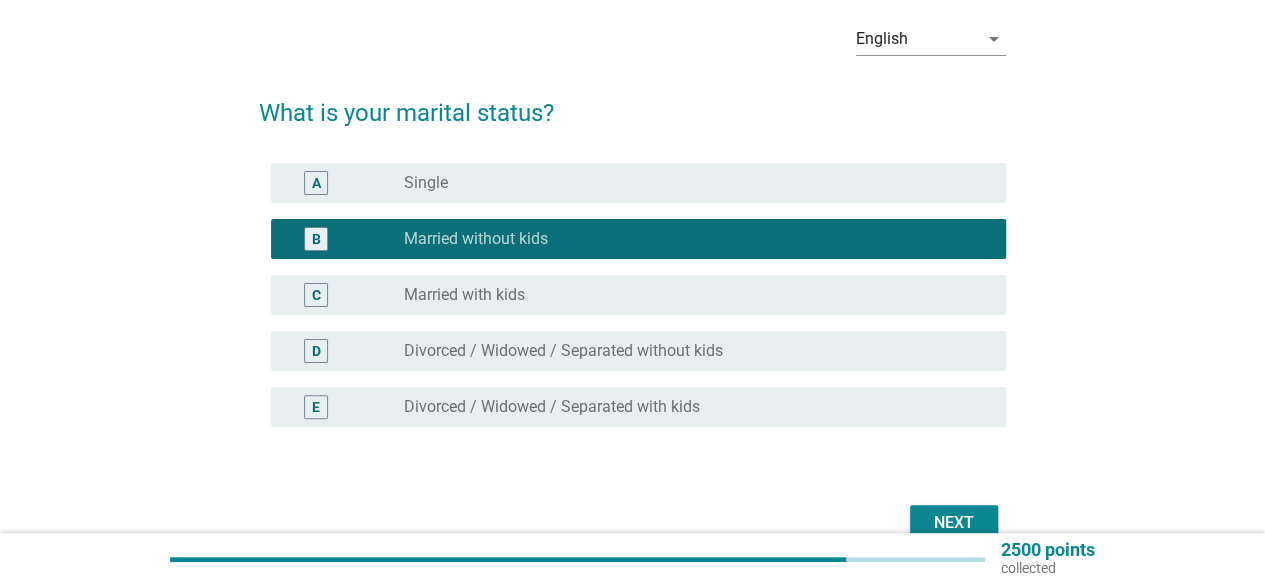 scroll, scrollTop: 186, scrollLeft: 0, axis: vertical 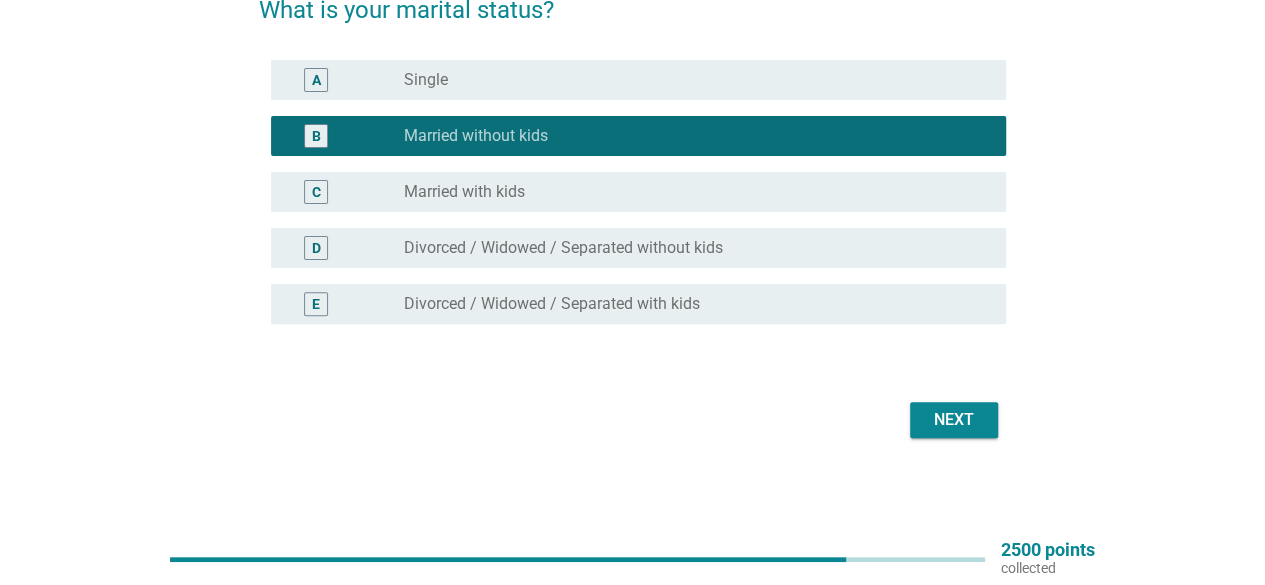 click on "Next" at bounding box center [954, 420] 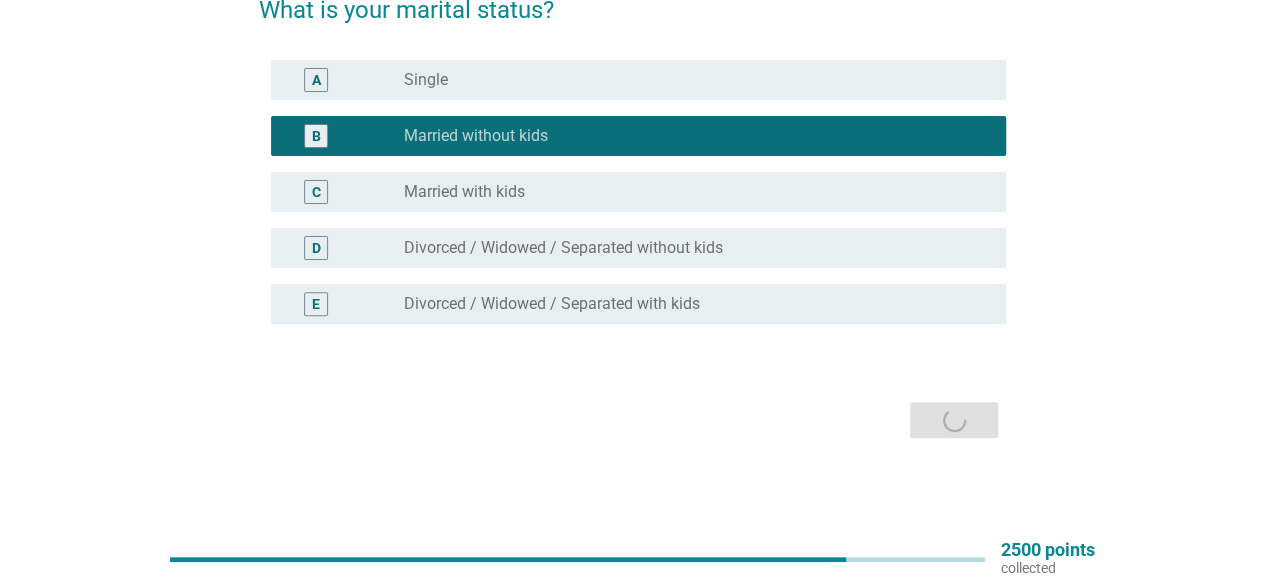 scroll, scrollTop: 0, scrollLeft: 0, axis: both 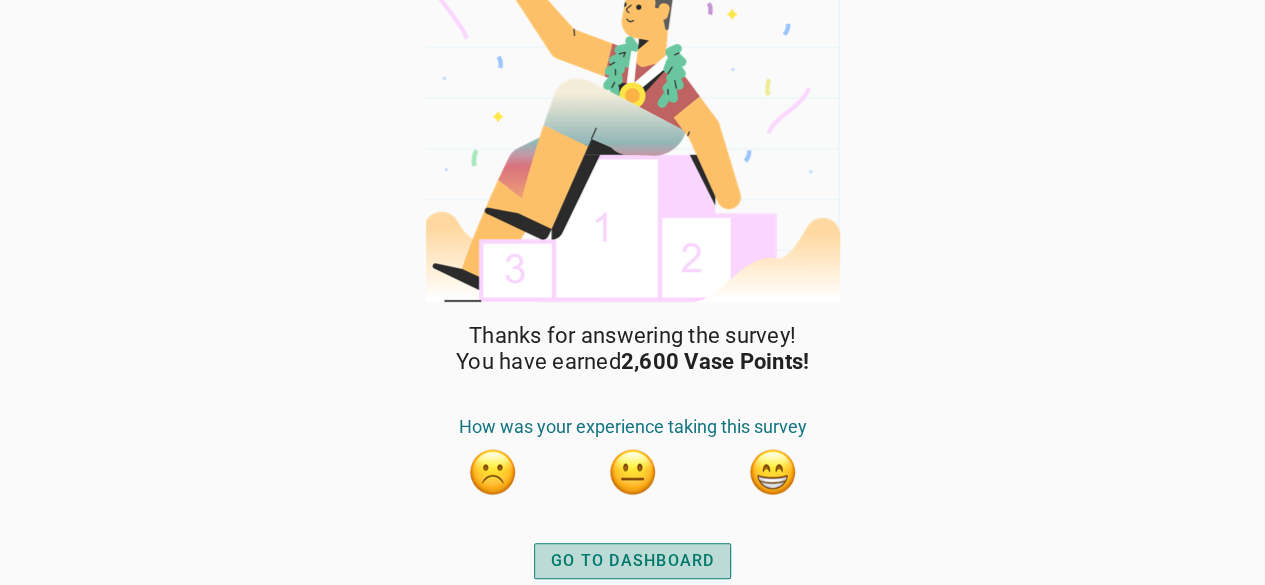 click on "GO TO DASHBOARD" at bounding box center [633, 561] 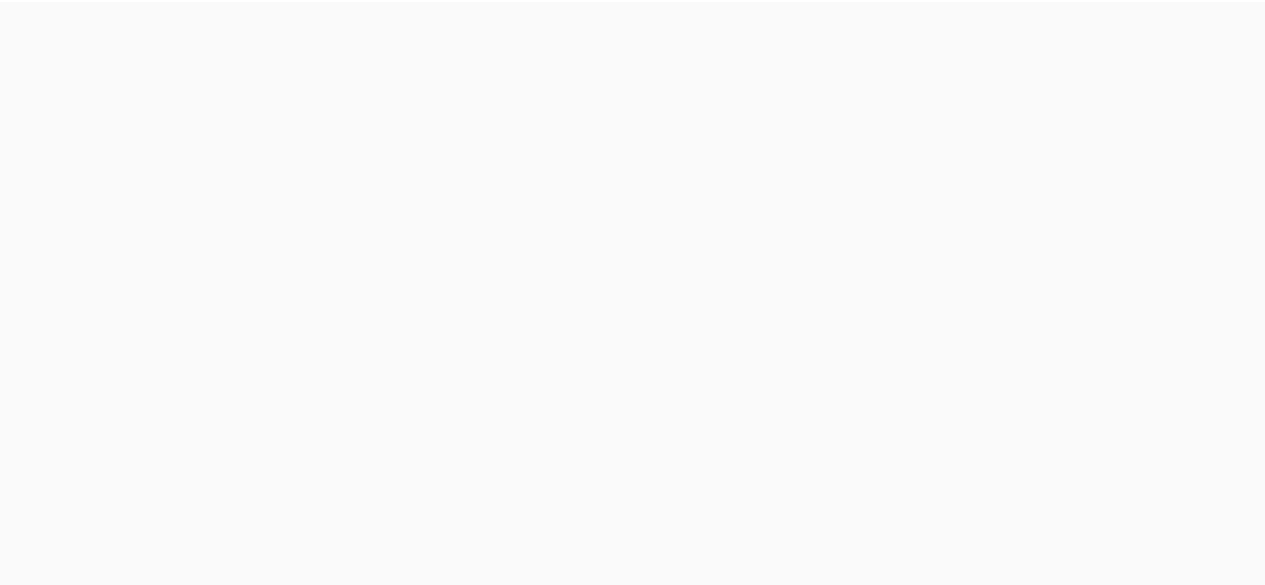 scroll, scrollTop: 0, scrollLeft: 0, axis: both 